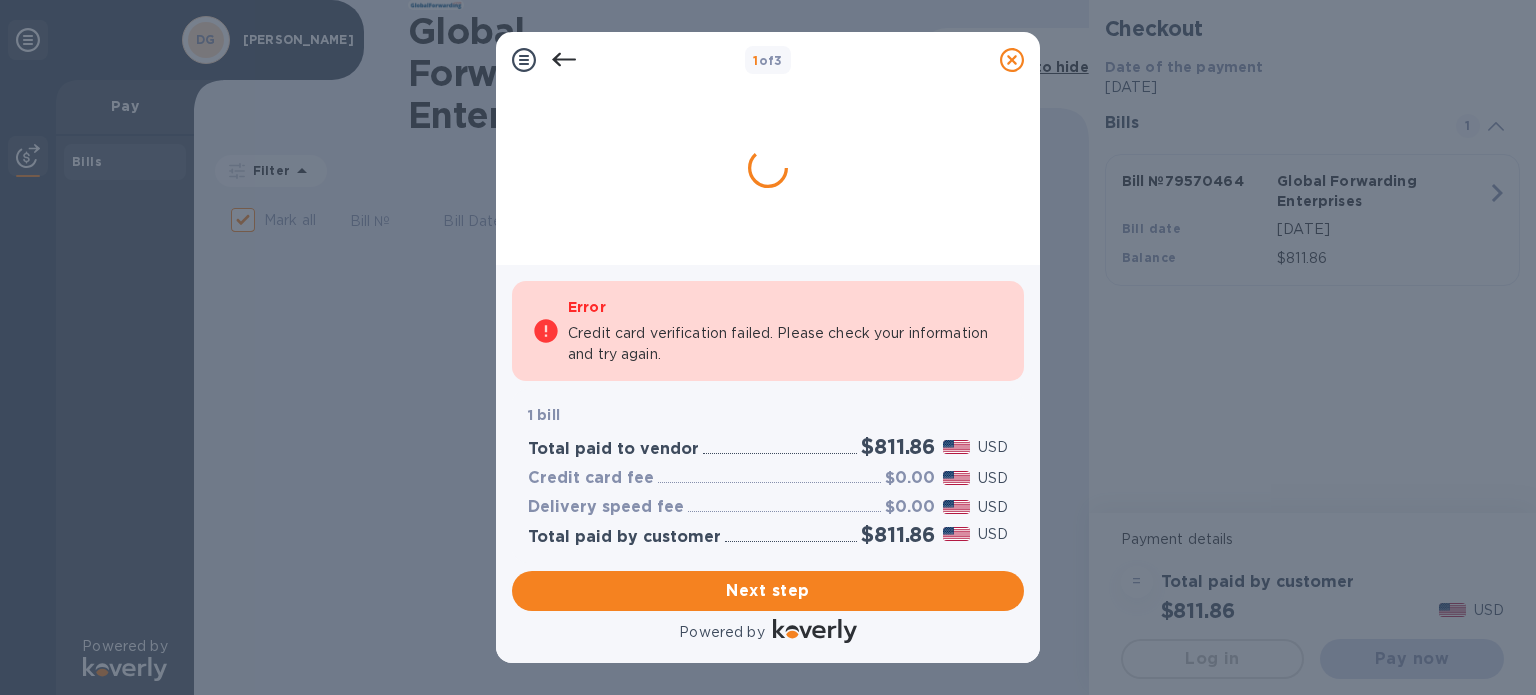 scroll, scrollTop: 0, scrollLeft: 0, axis: both 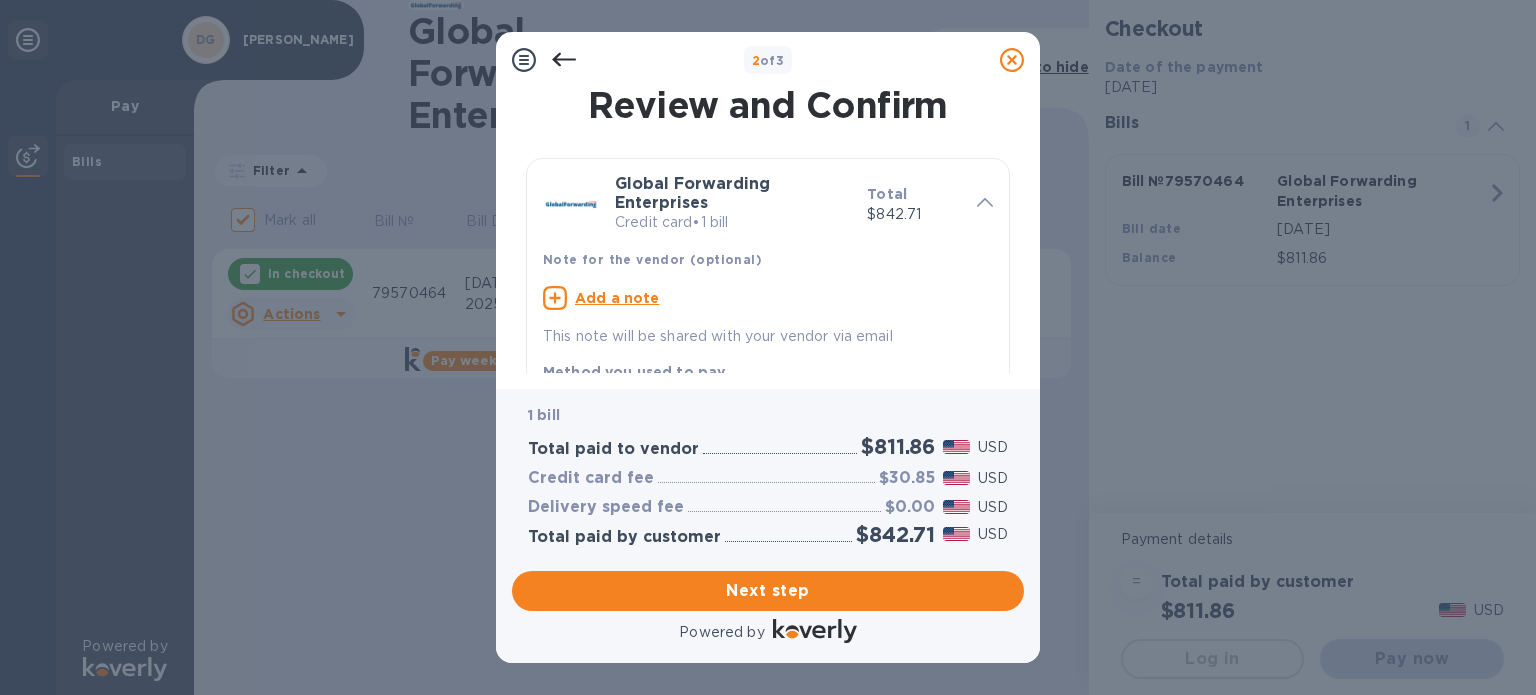 drag, startPoint x: 1024, startPoint y: 171, endPoint x: 1021, endPoint y: 161, distance: 10.440307 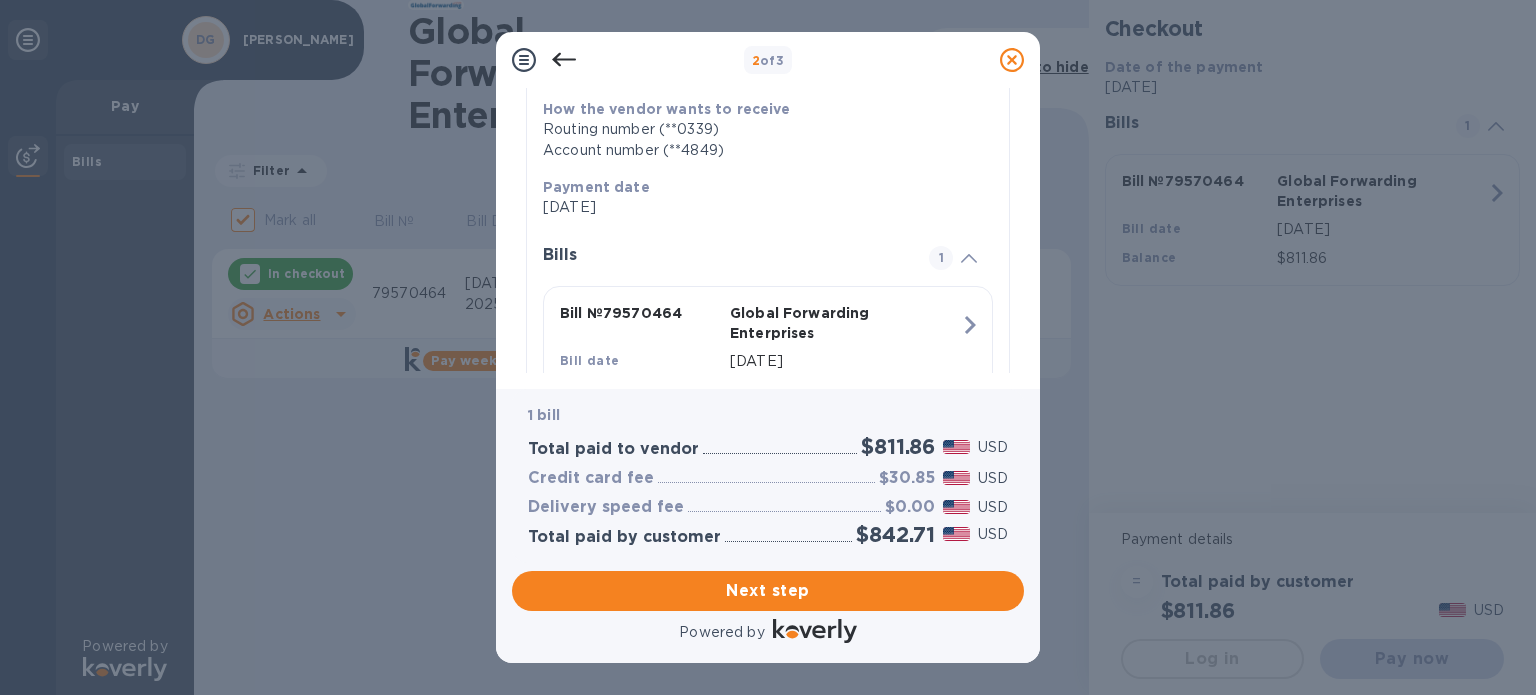 scroll, scrollTop: 380, scrollLeft: 0, axis: vertical 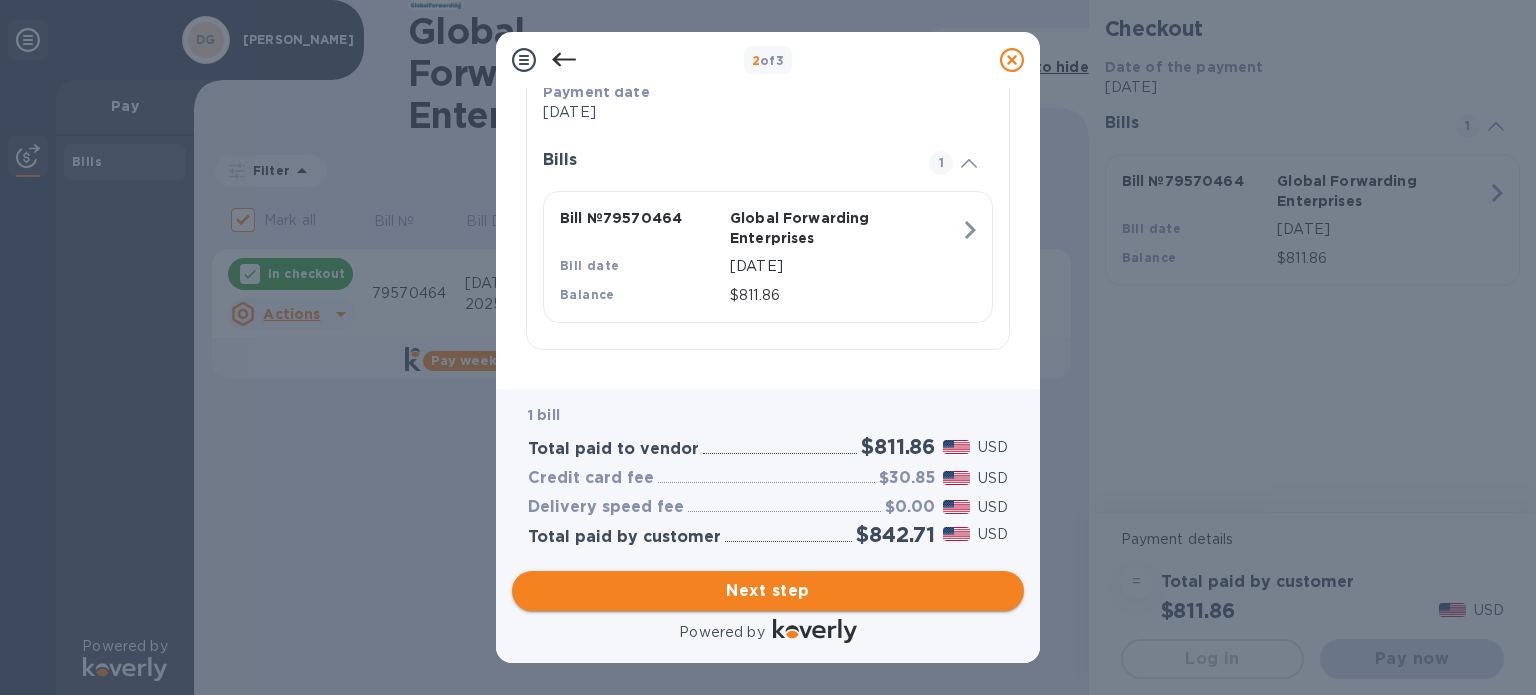 click on "Next step" at bounding box center [768, 591] 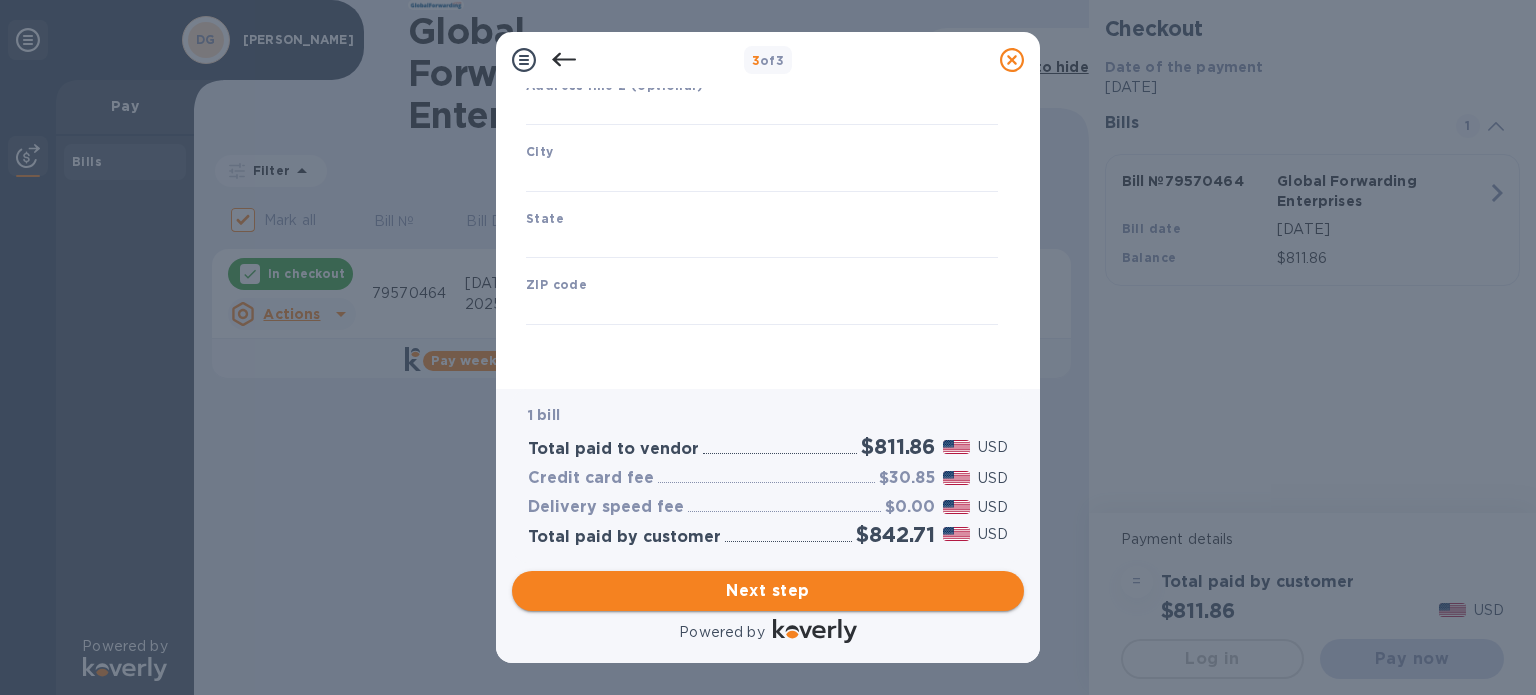 type on "[GEOGRAPHIC_DATA]" 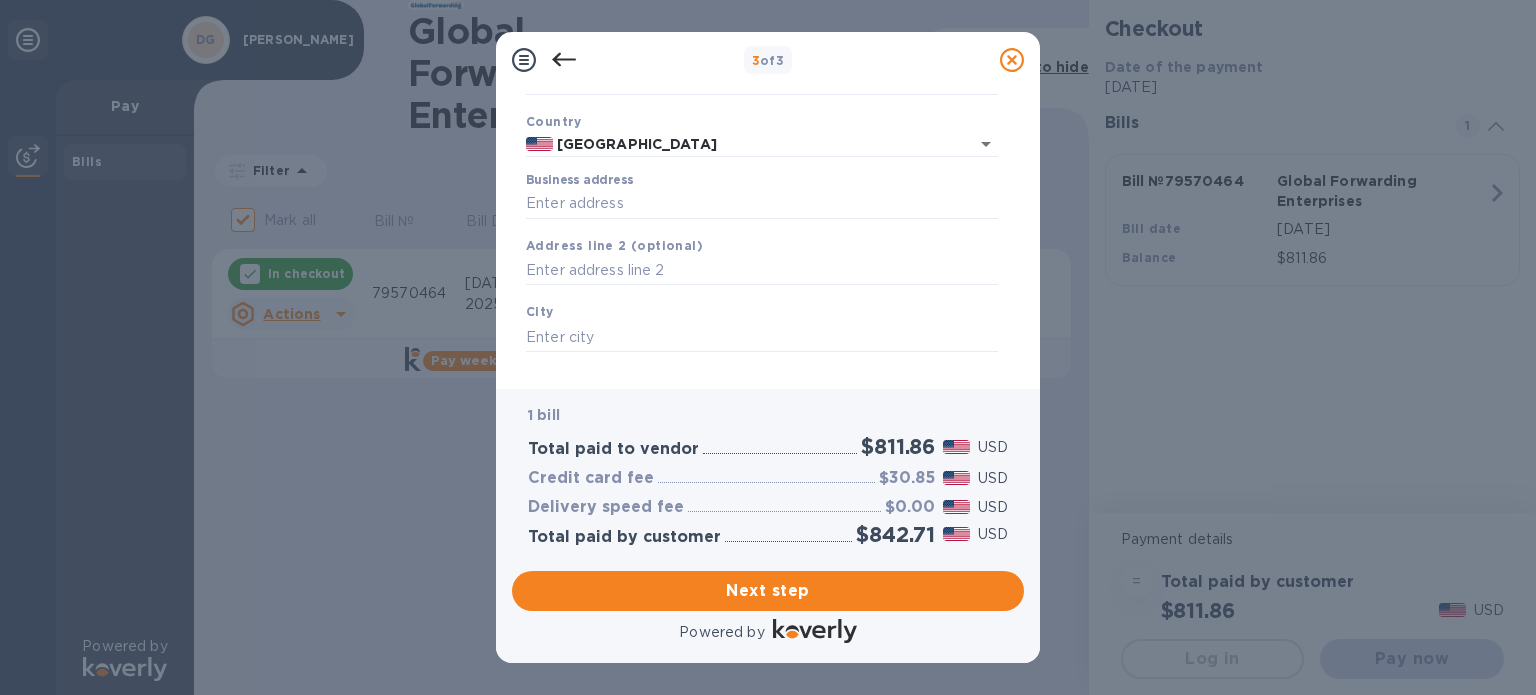 scroll, scrollTop: 128, scrollLeft: 0, axis: vertical 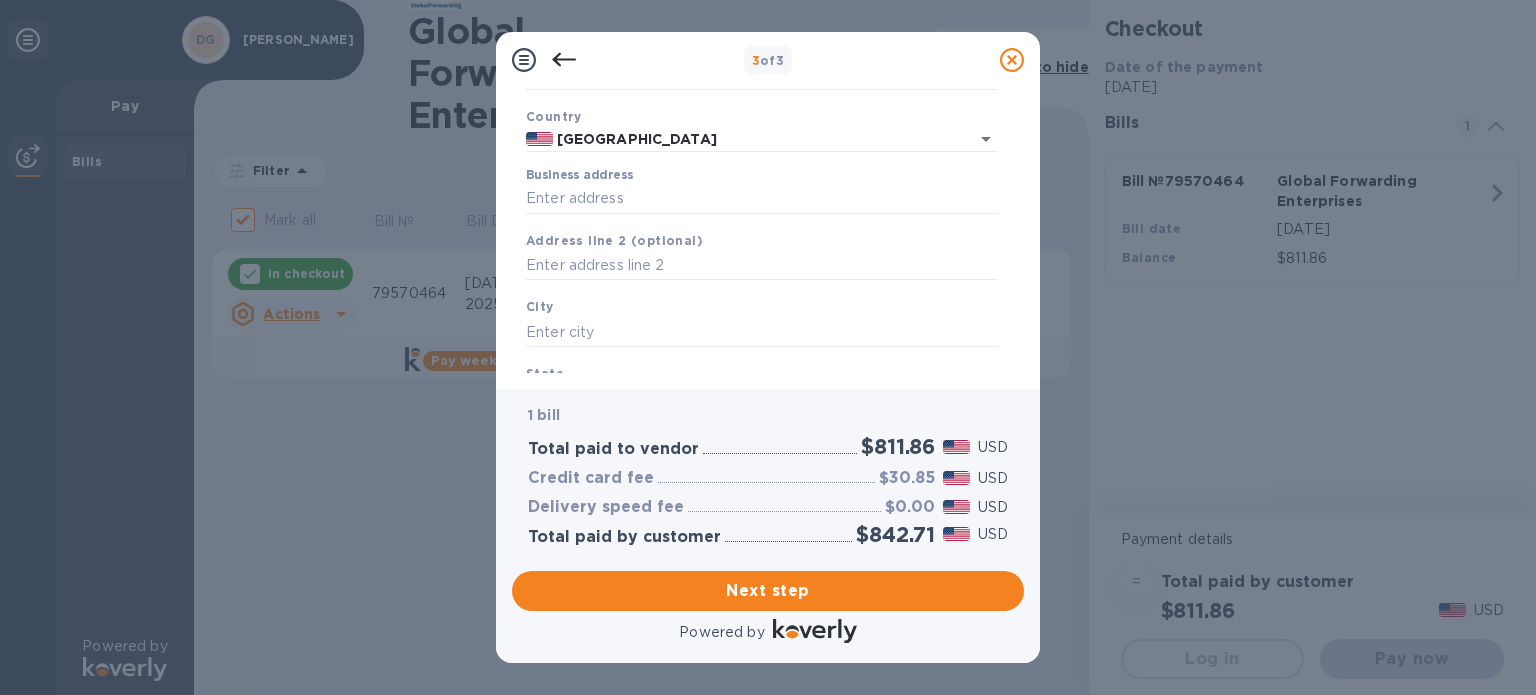 click on "Business Information Legal business name Please provide the legal name that appears on your SS-4 form issued by the IRS when the company was formed. Dakota Gunslingers Country [GEOGRAPHIC_DATA] Business address Address line 2 (optional) City State ZIP code Save" at bounding box center (768, 238) 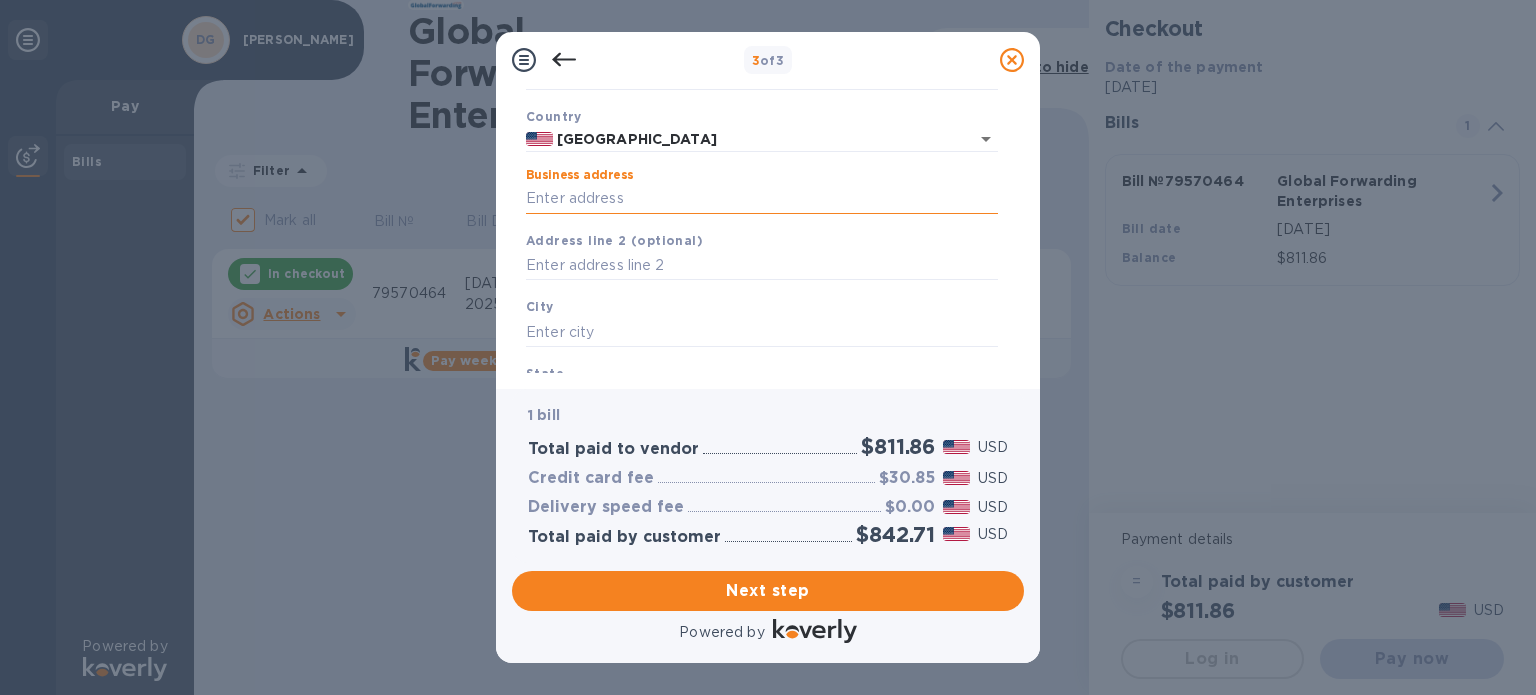 click on "Business address" at bounding box center [762, 199] 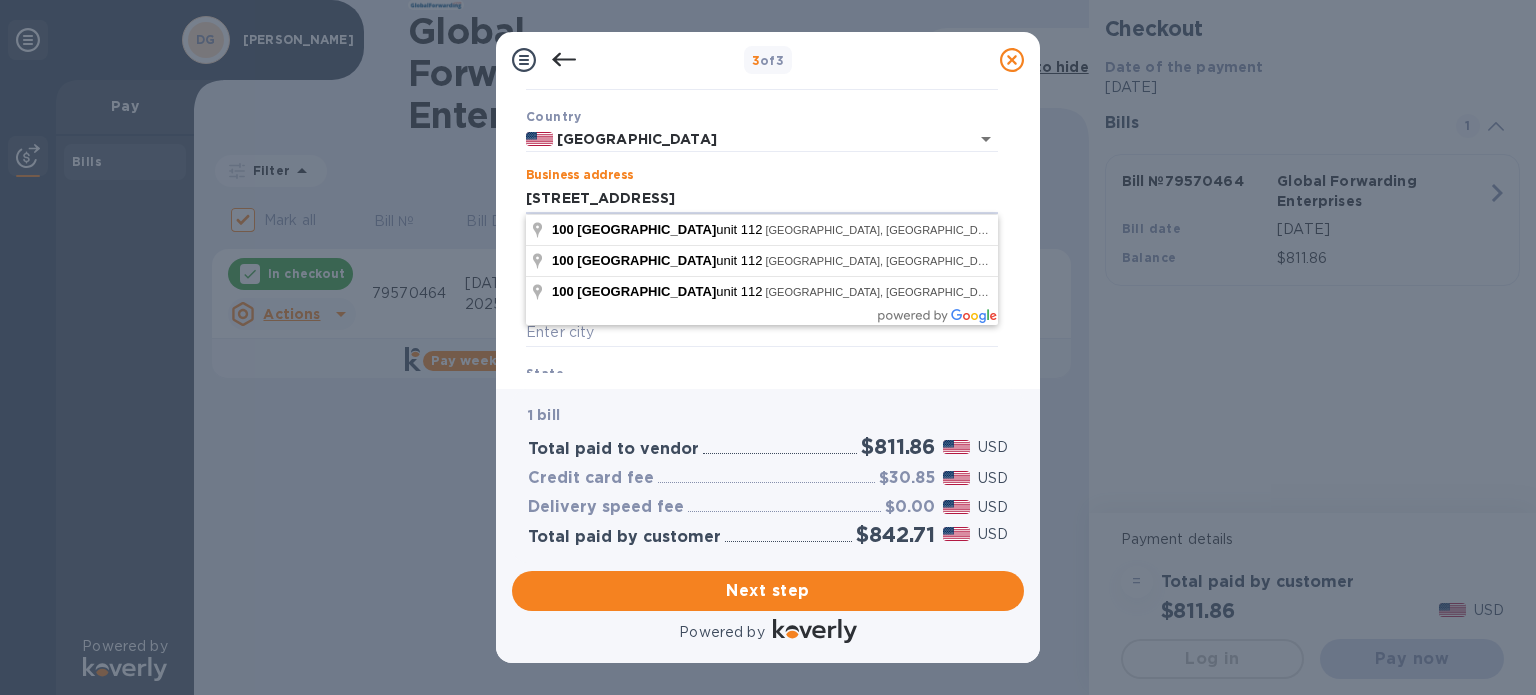 click on "Business Information Legal business name Please provide the legal name that appears on your SS-4 form issued by the IRS when the company was formed. Dakota Gunslingers Country [GEOGRAPHIC_DATA] Business address [STREET_ADDRESS] Address line 2 (optional) City State ZIP code Save" at bounding box center (768, 238) 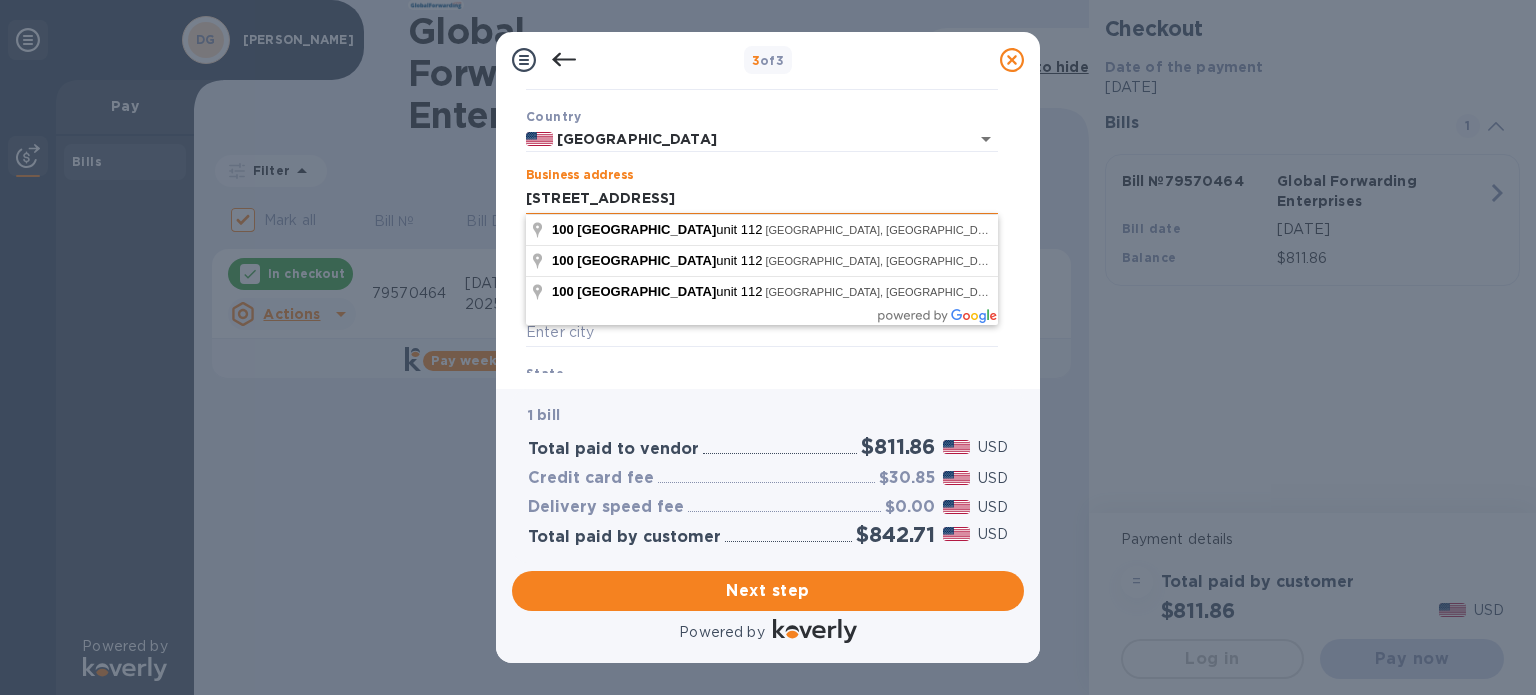 click on "[STREET_ADDRESS]" at bounding box center (762, 199) 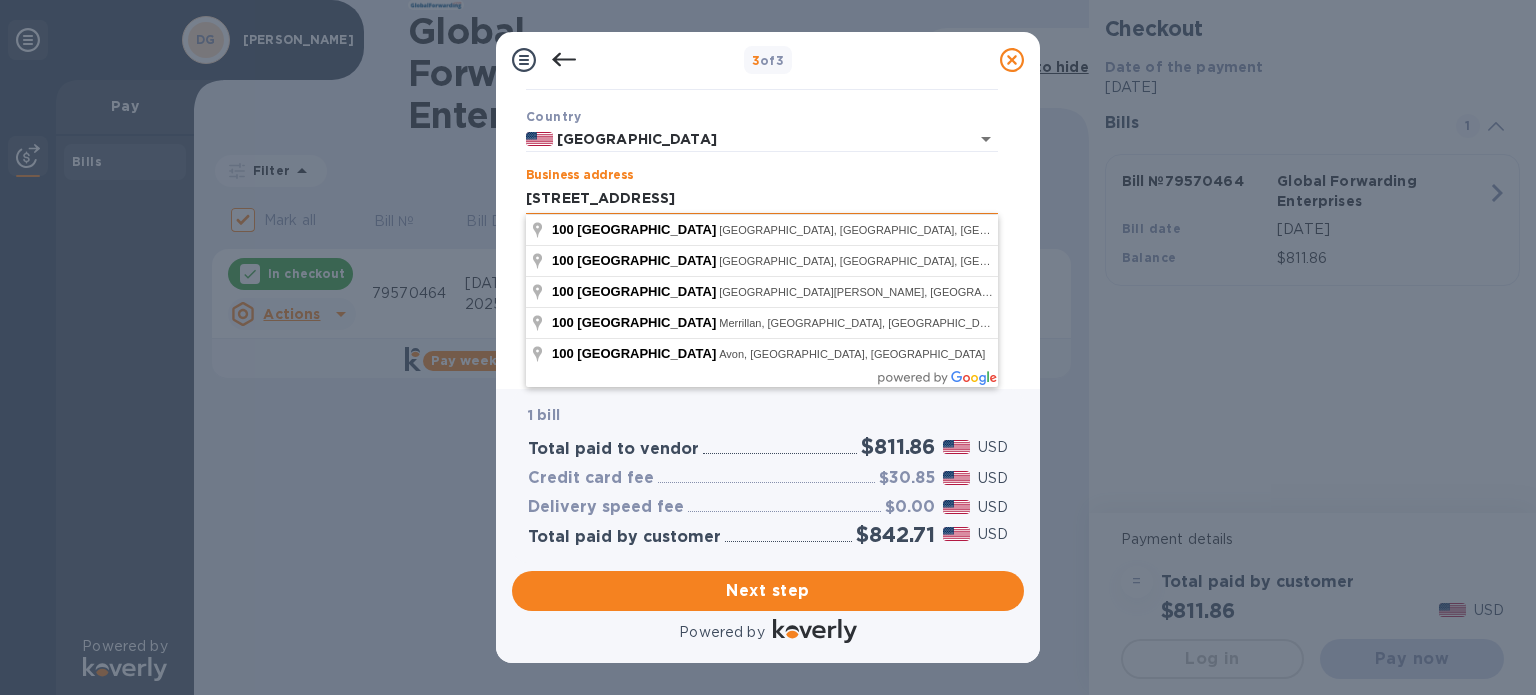 click on "[STREET_ADDRESS]" at bounding box center [762, 199] 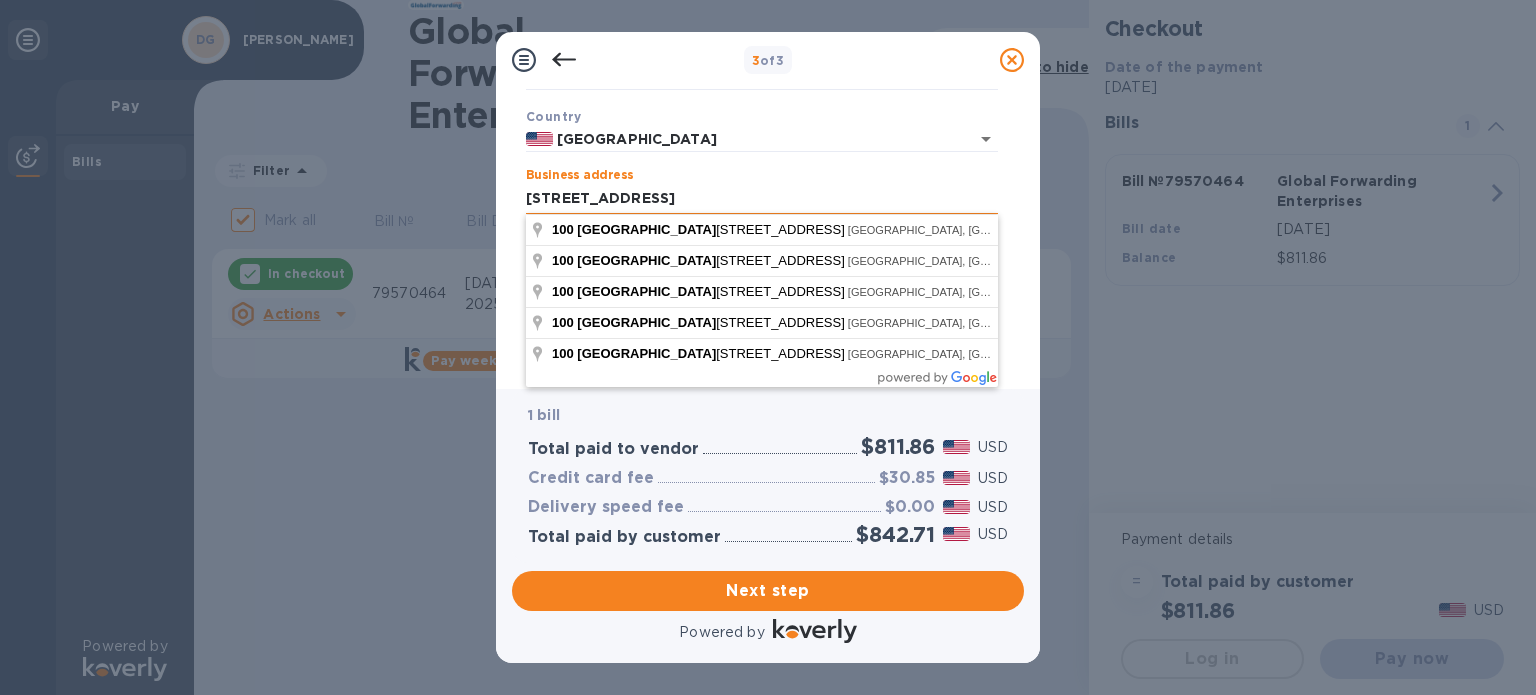 click on "[STREET_ADDRESS]" at bounding box center [762, 199] 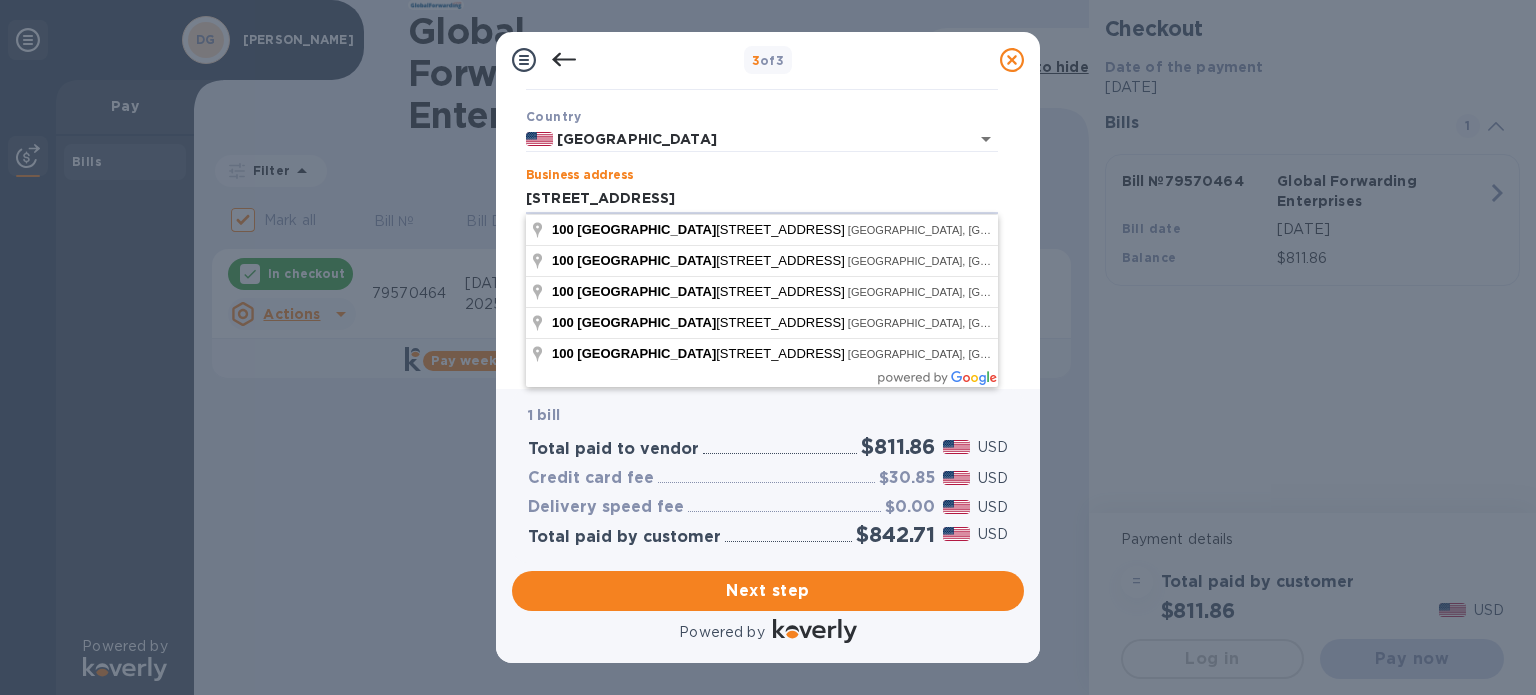 paste on "Breckenridge CO" 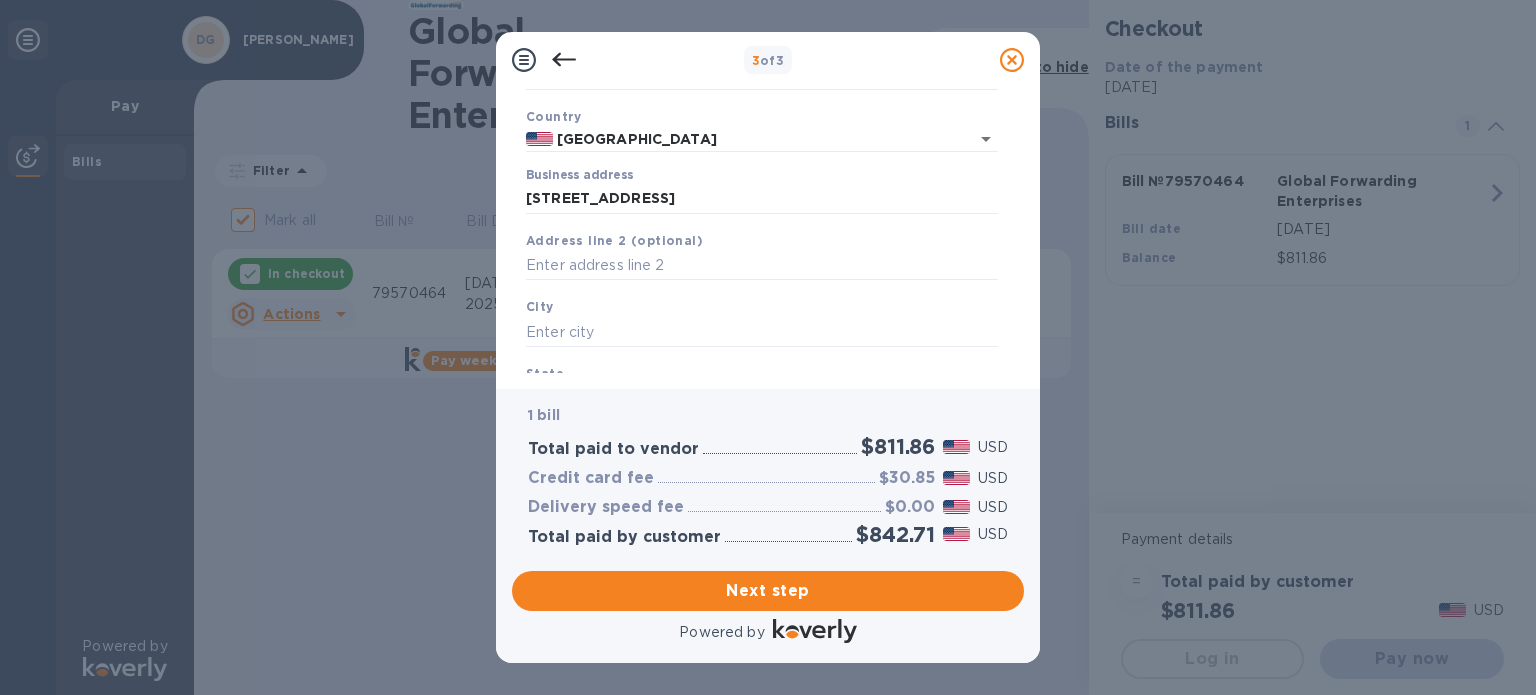 click on "Business Information Legal business name Please provide the legal name that appears on your SS-4 form issued by the IRS when the company was formed. Dakota Gunslingers Country [GEOGRAPHIC_DATA] Business address [STREET_ADDRESS] bre Address line 2 (optional) City State ZIP code Save" at bounding box center [768, 238] 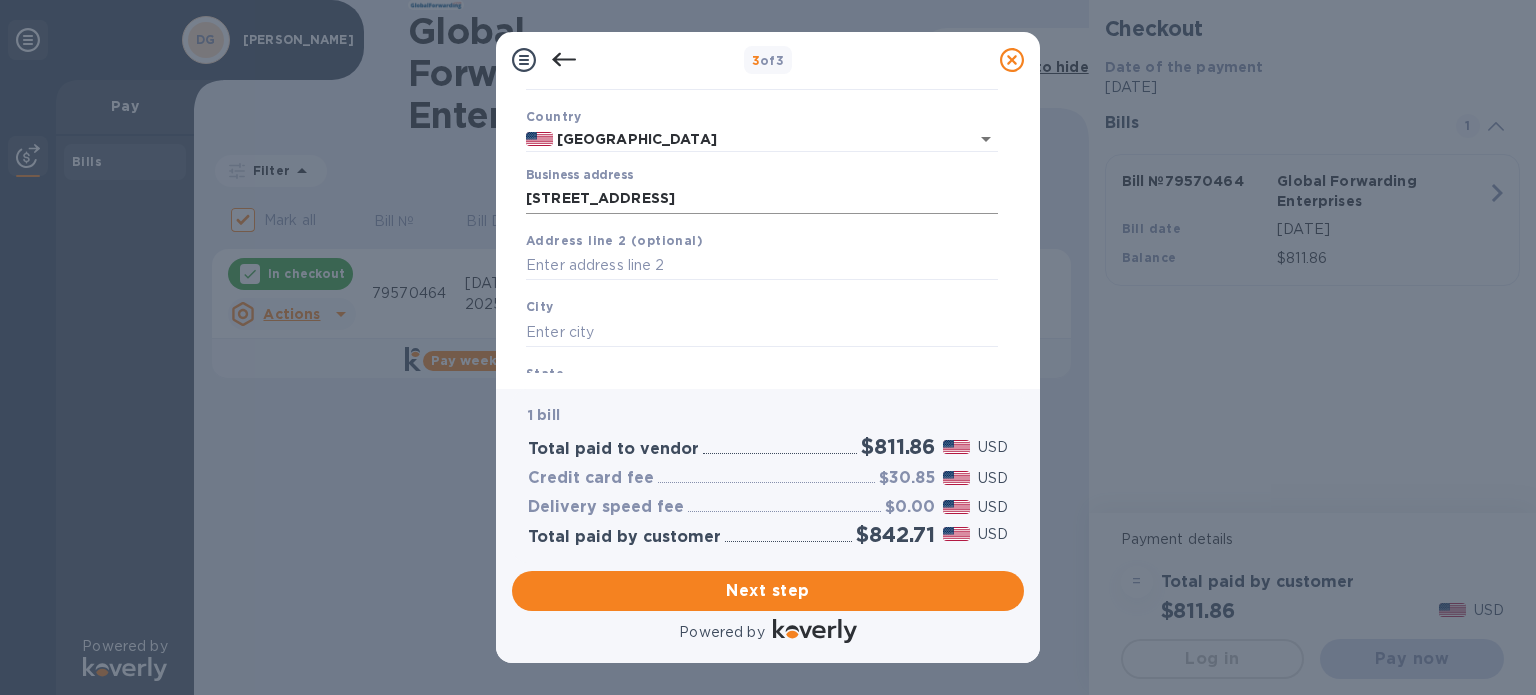 click on "[STREET_ADDRESS]" at bounding box center (762, 199) 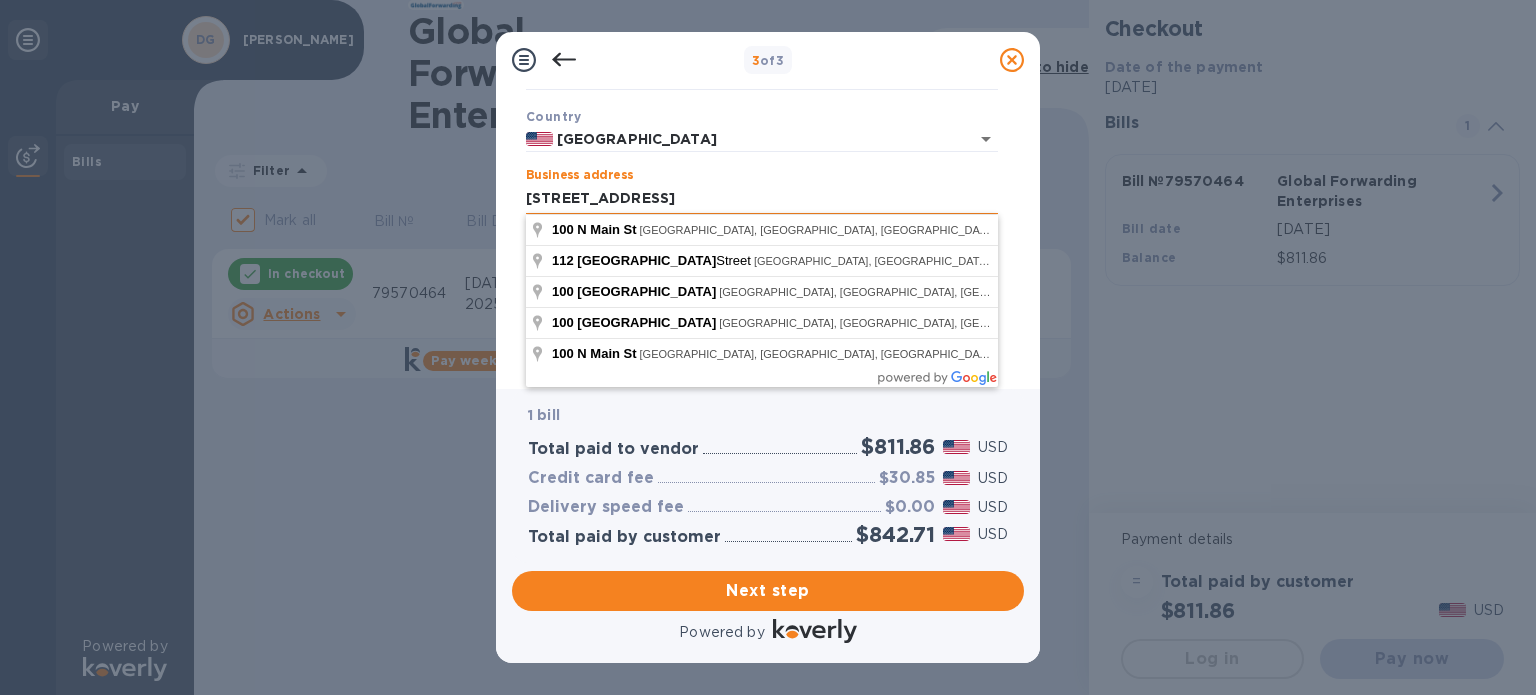 click on "[STREET_ADDRESS]" at bounding box center [762, 199] 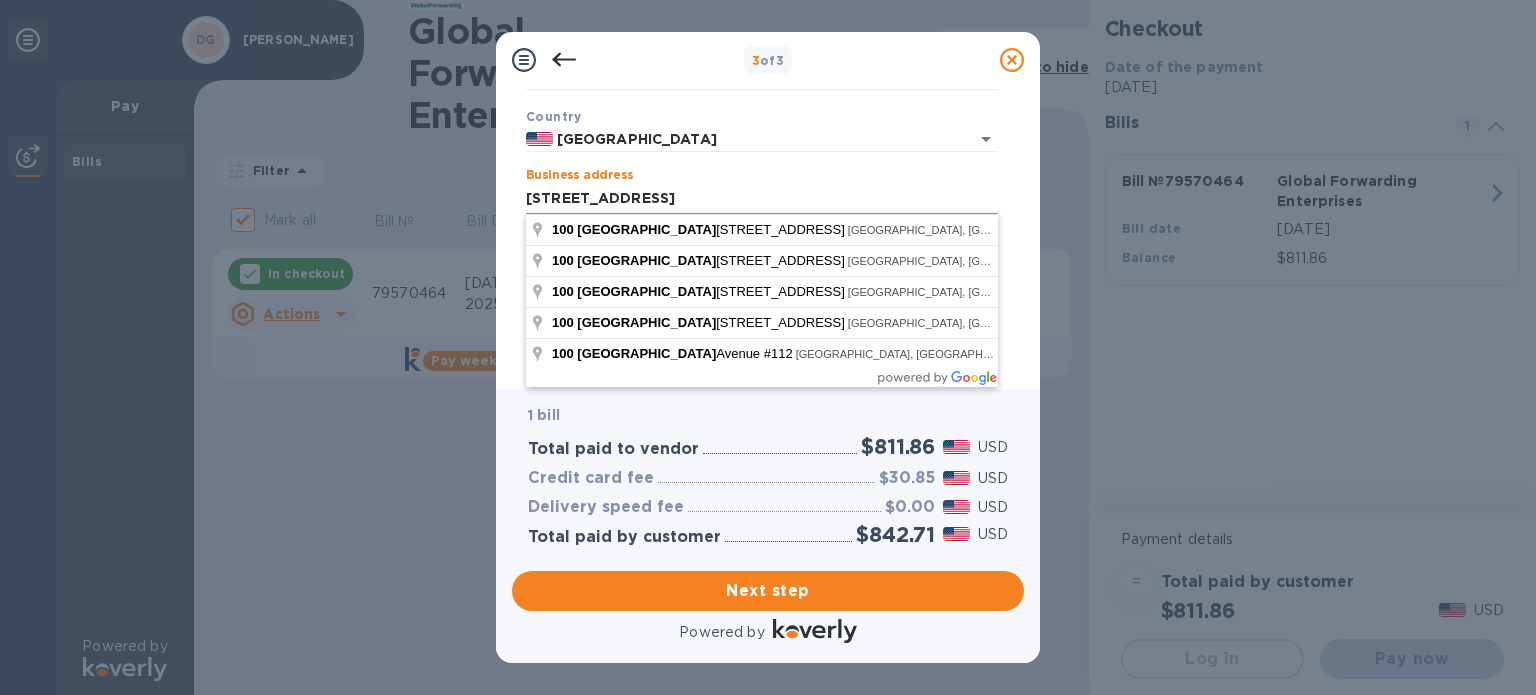 click on "[STREET_ADDRESS]" at bounding box center (762, 199) 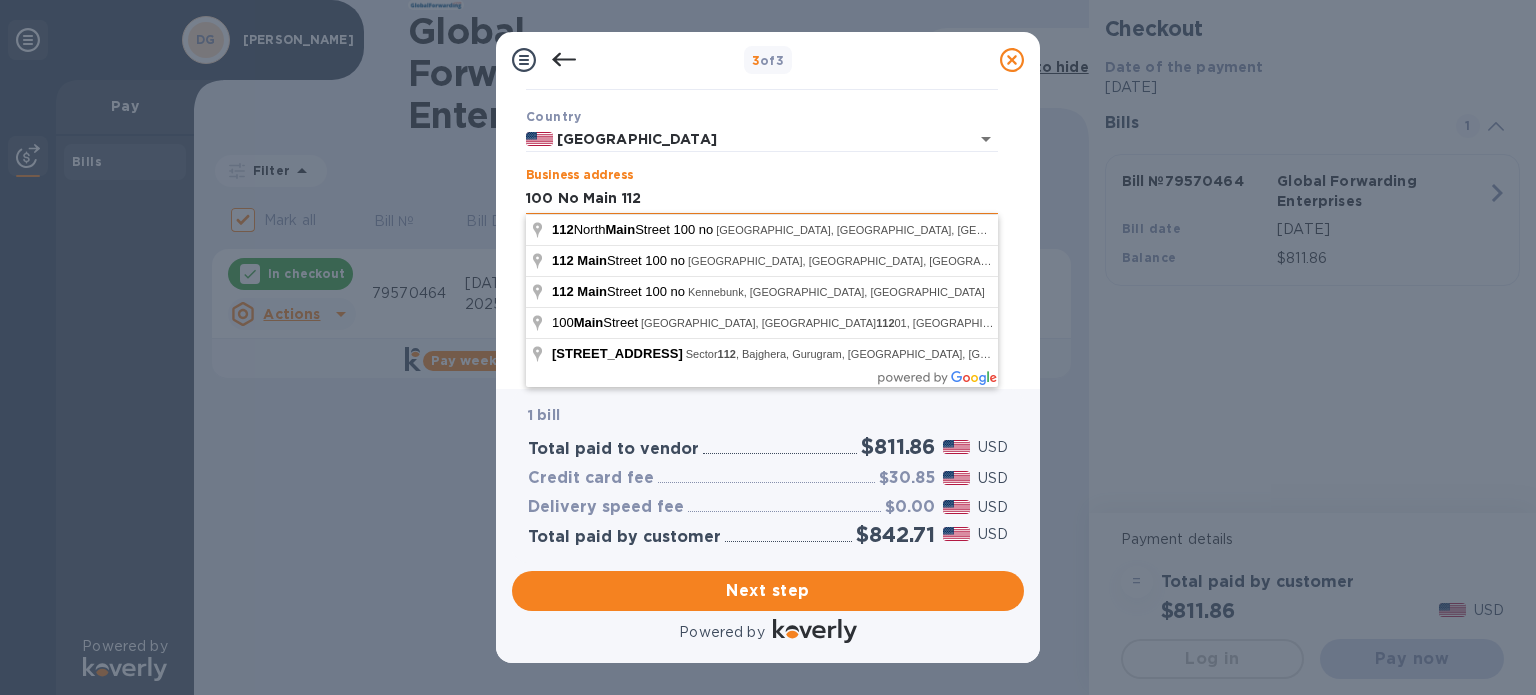 click on "100 No Main 112" at bounding box center [762, 199] 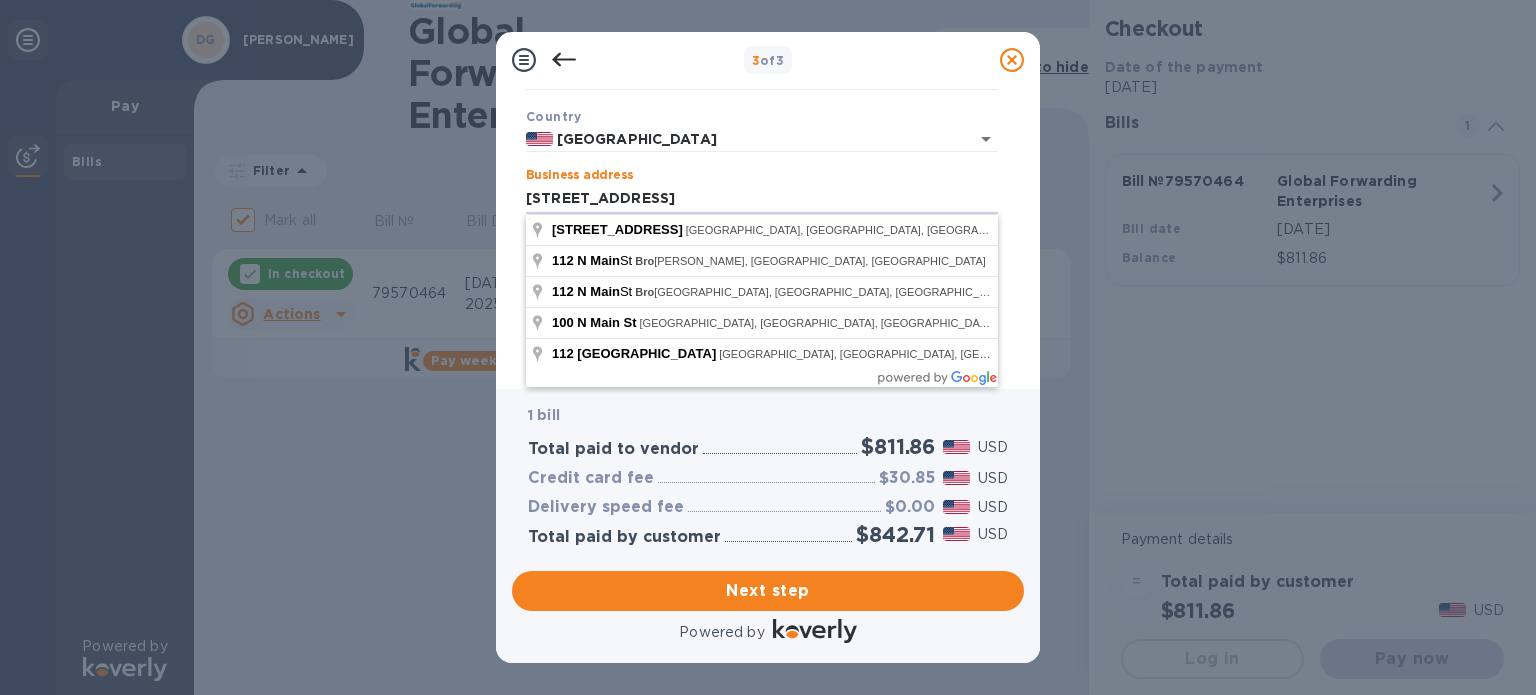 drag, startPoint x: 667, startPoint y: 201, endPoint x: 295, endPoint y: 226, distance: 372.8391 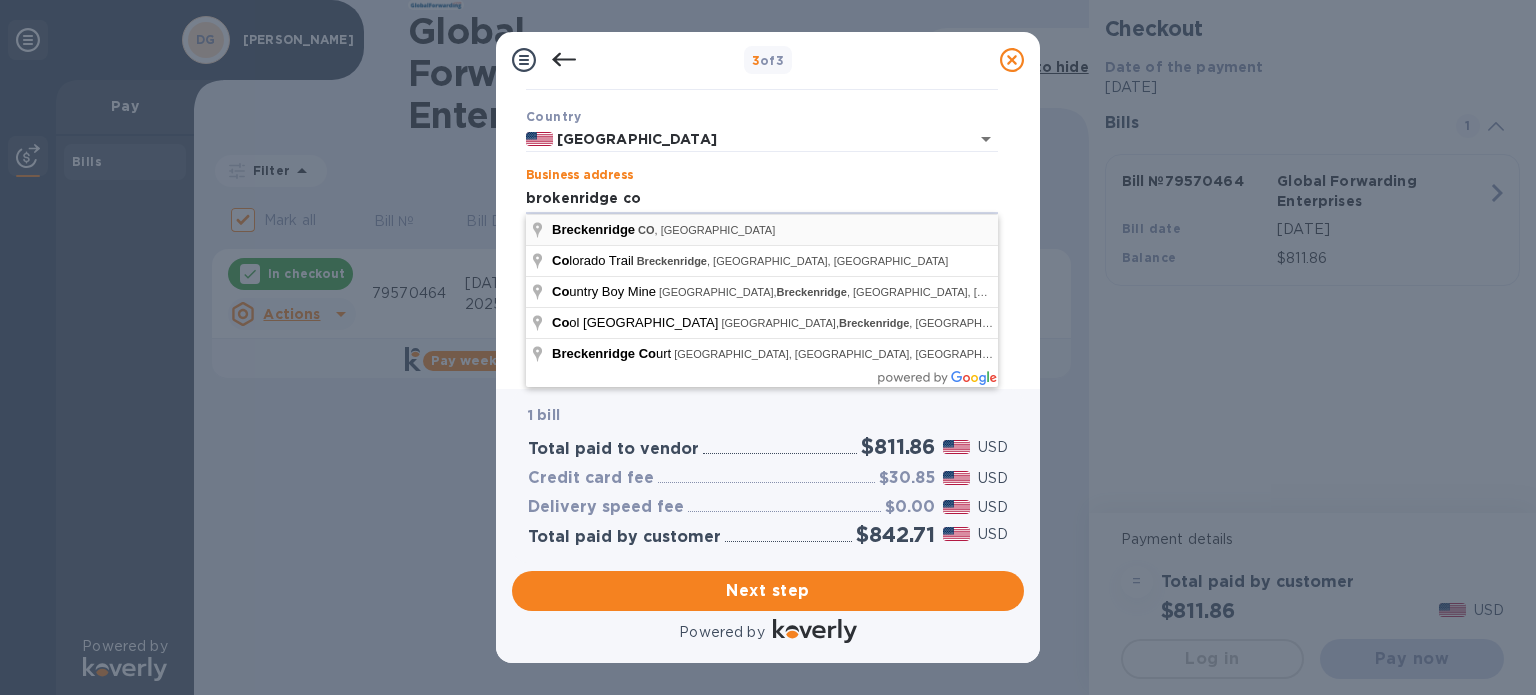 type on "CO Breckenridge" 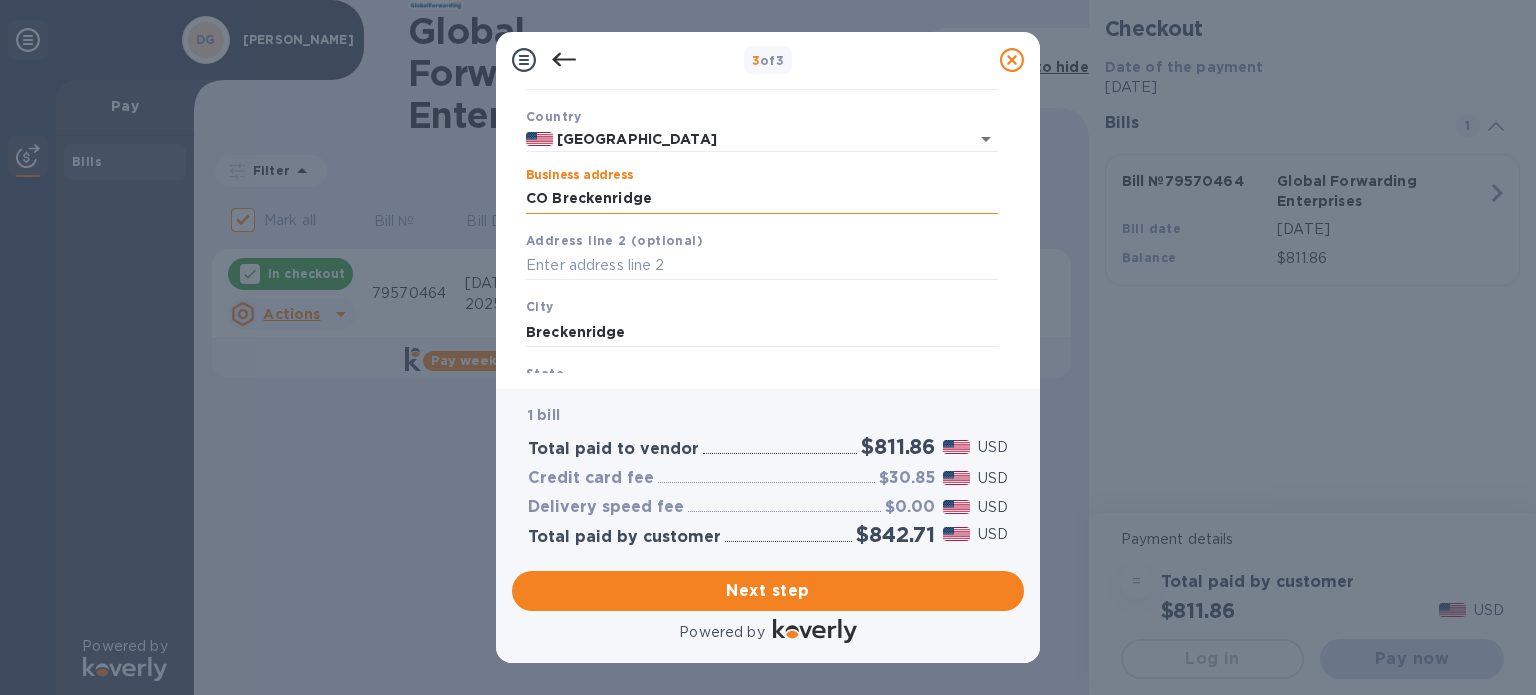 click on "CO Breckenridge" at bounding box center [762, 199] 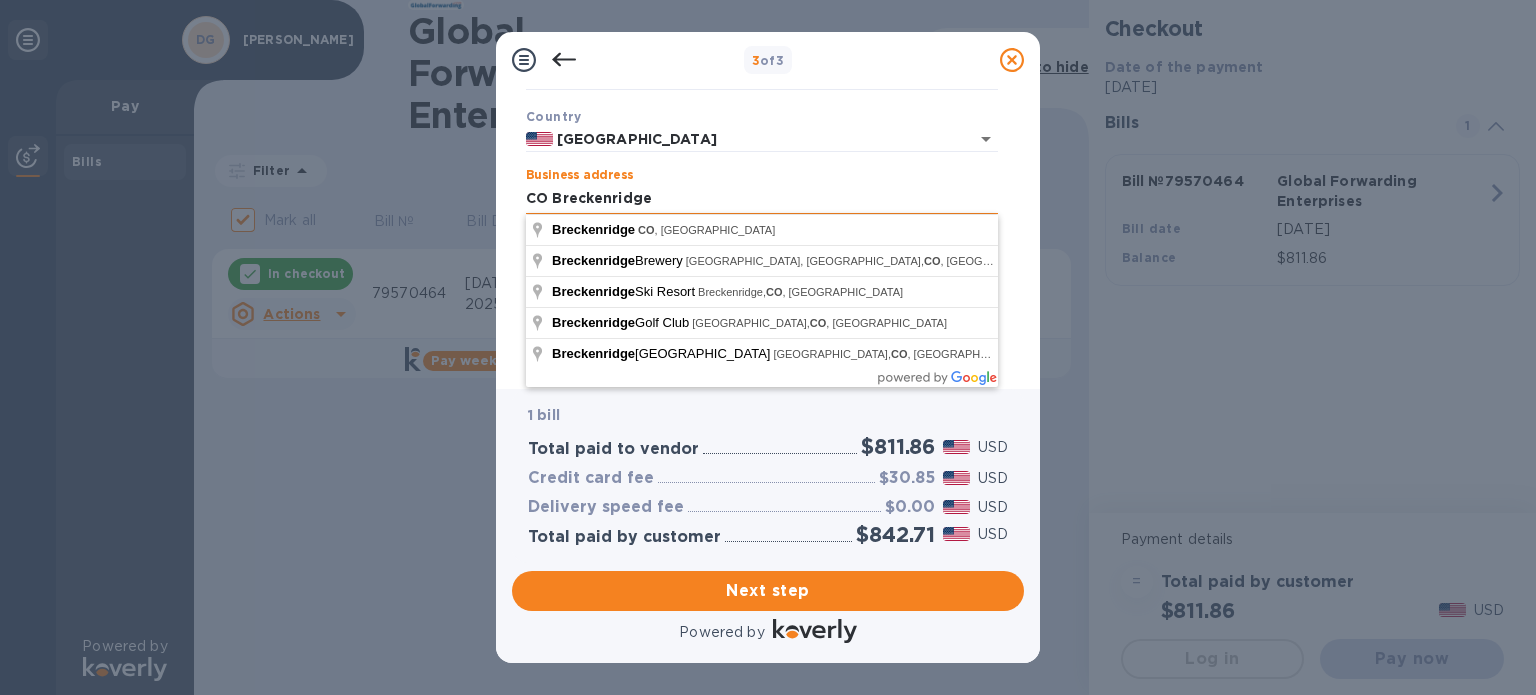 paste on "80424" 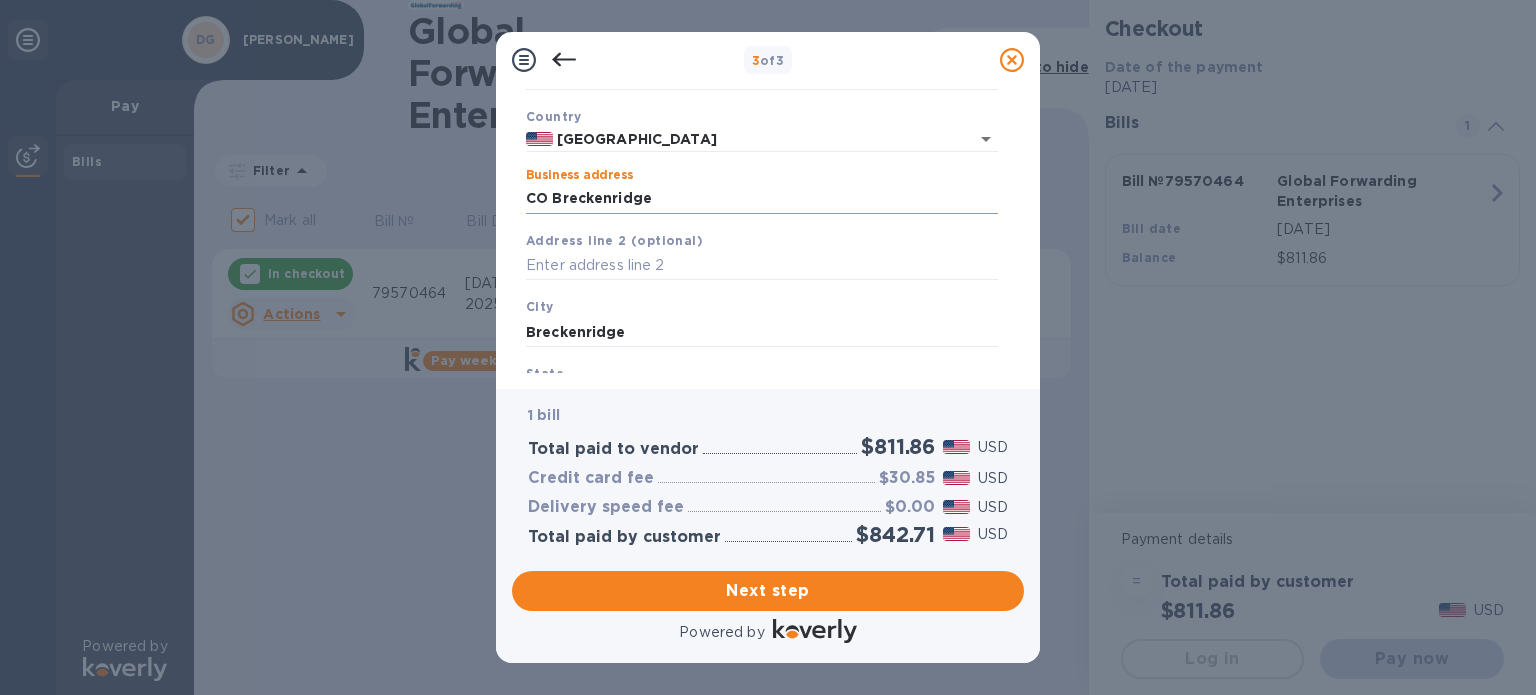click on "CO Breckenridge" at bounding box center (762, 199) 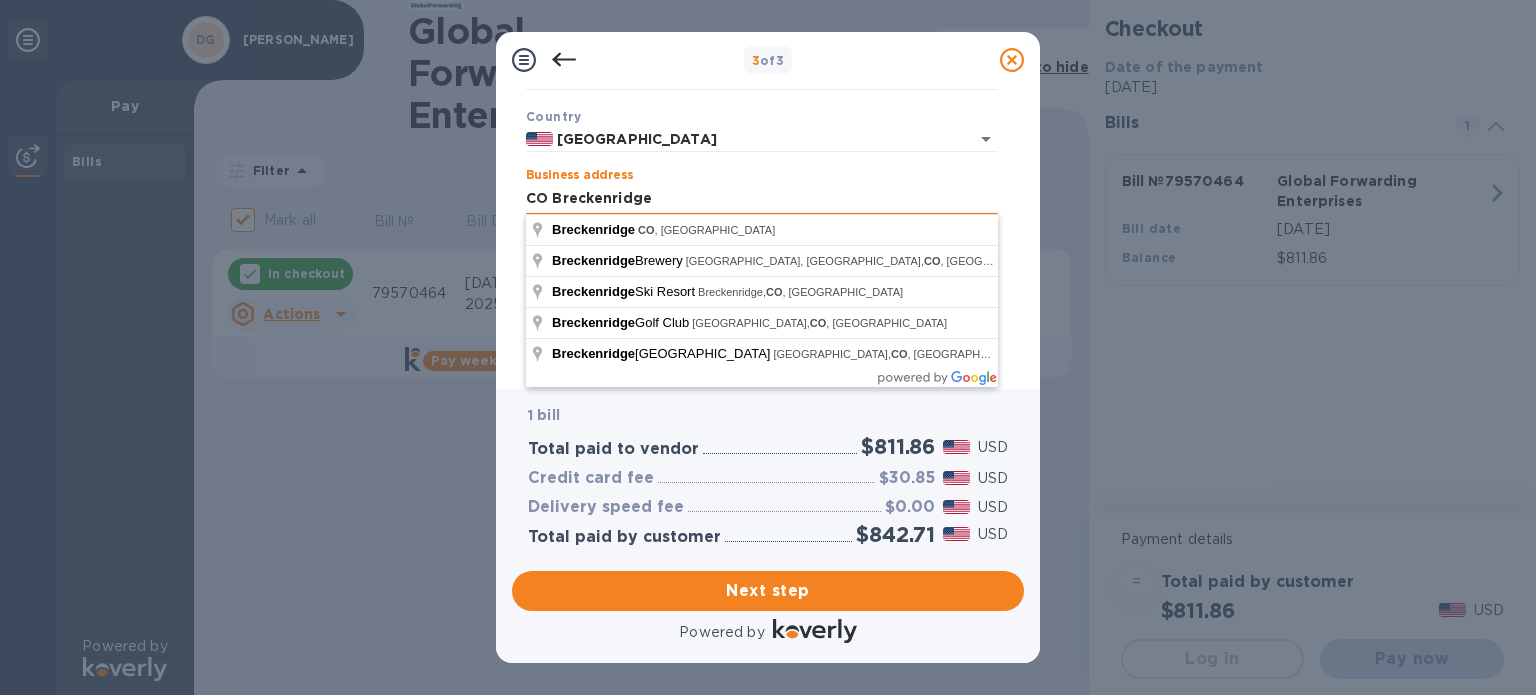 click on "CO Breckenridge" at bounding box center (762, 199) 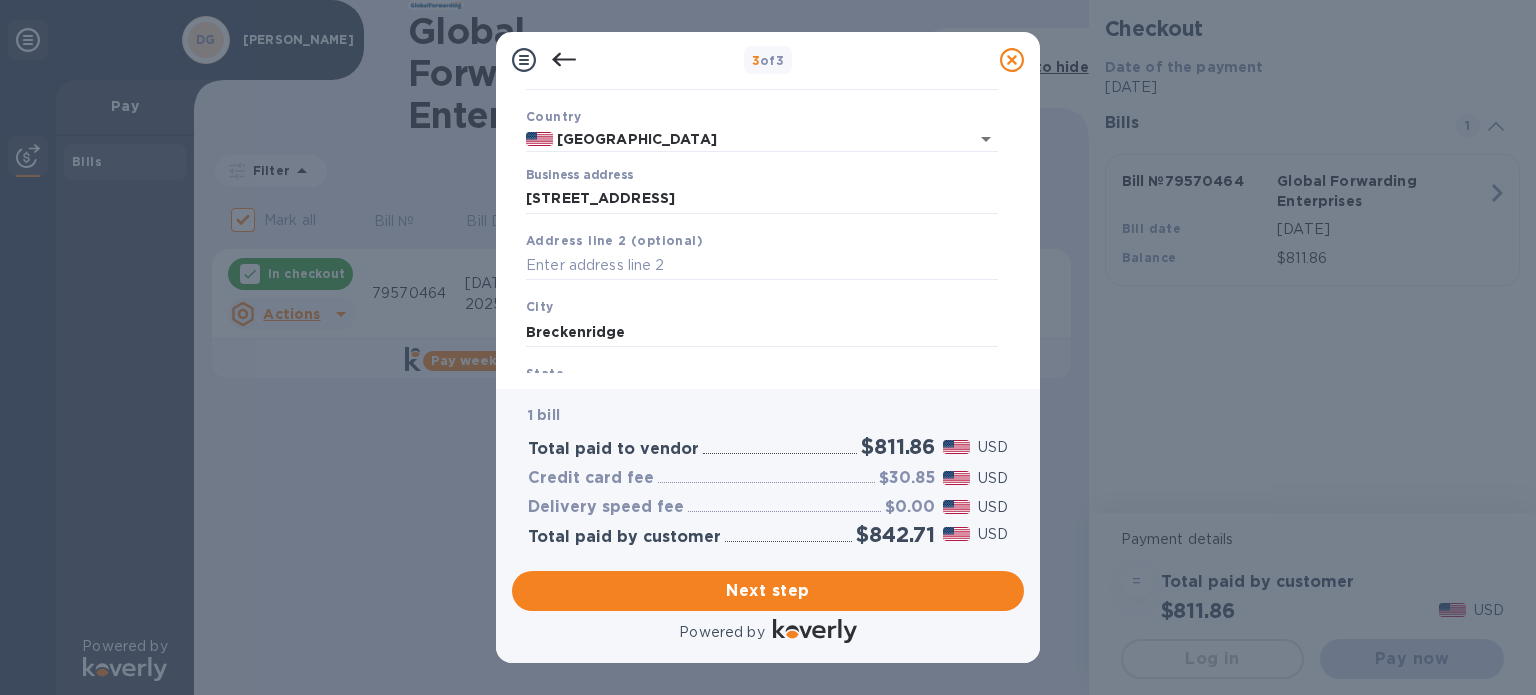 click on "City [GEOGRAPHIC_DATA]" at bounding box center [762, 321] 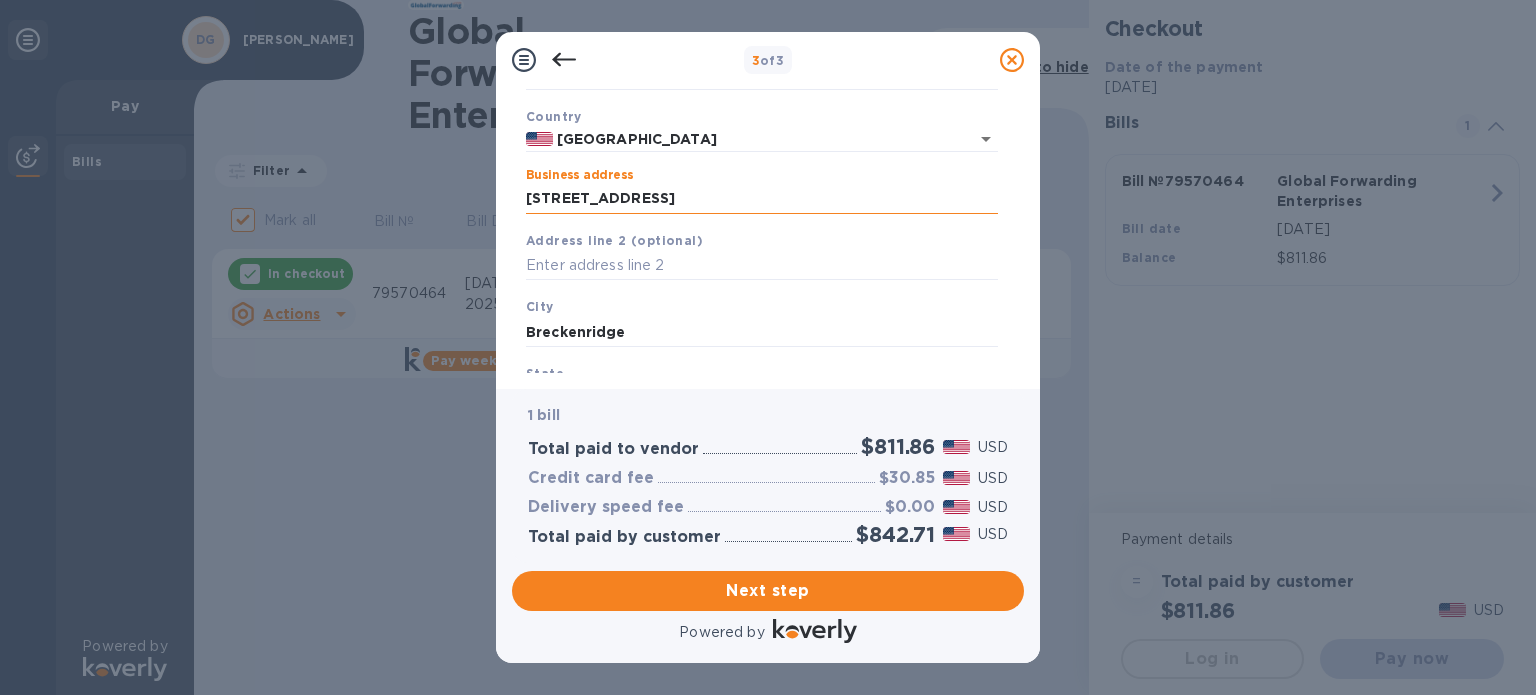 click on "[STREET_ADDRESS]" at bounding box center [762, 199] 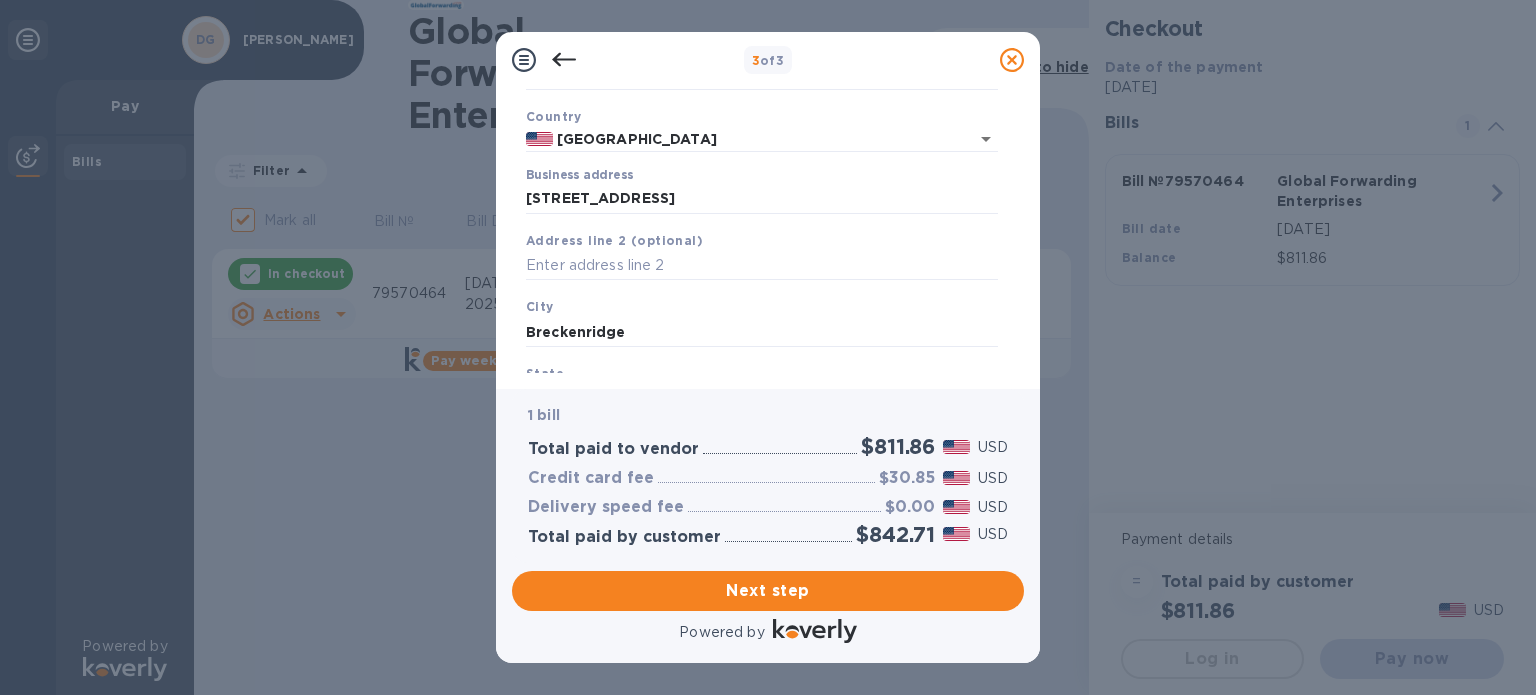 click on "Business address [STREET_ADDRESS]" at bounding box center (762, 191) 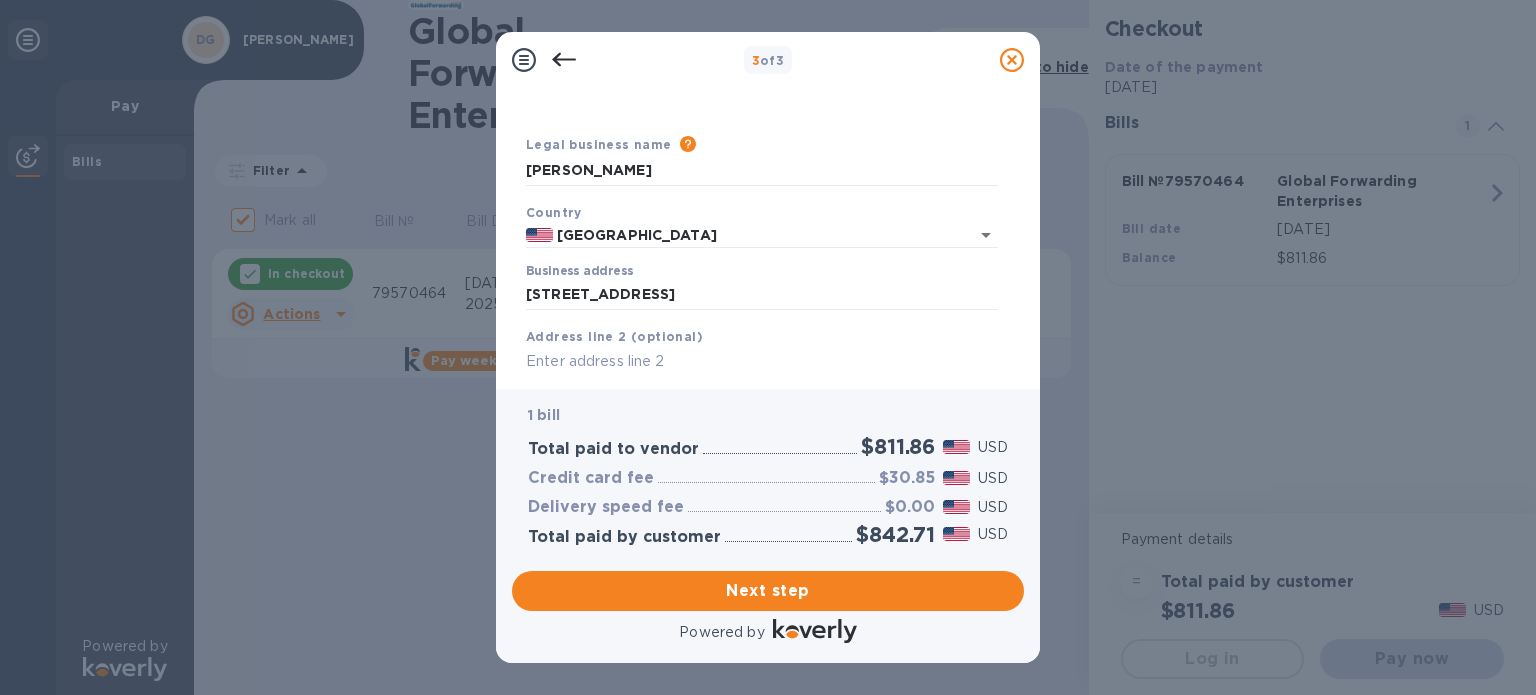 scroll, scrollTop: 28, scrollLeft: 0, axis: vertical 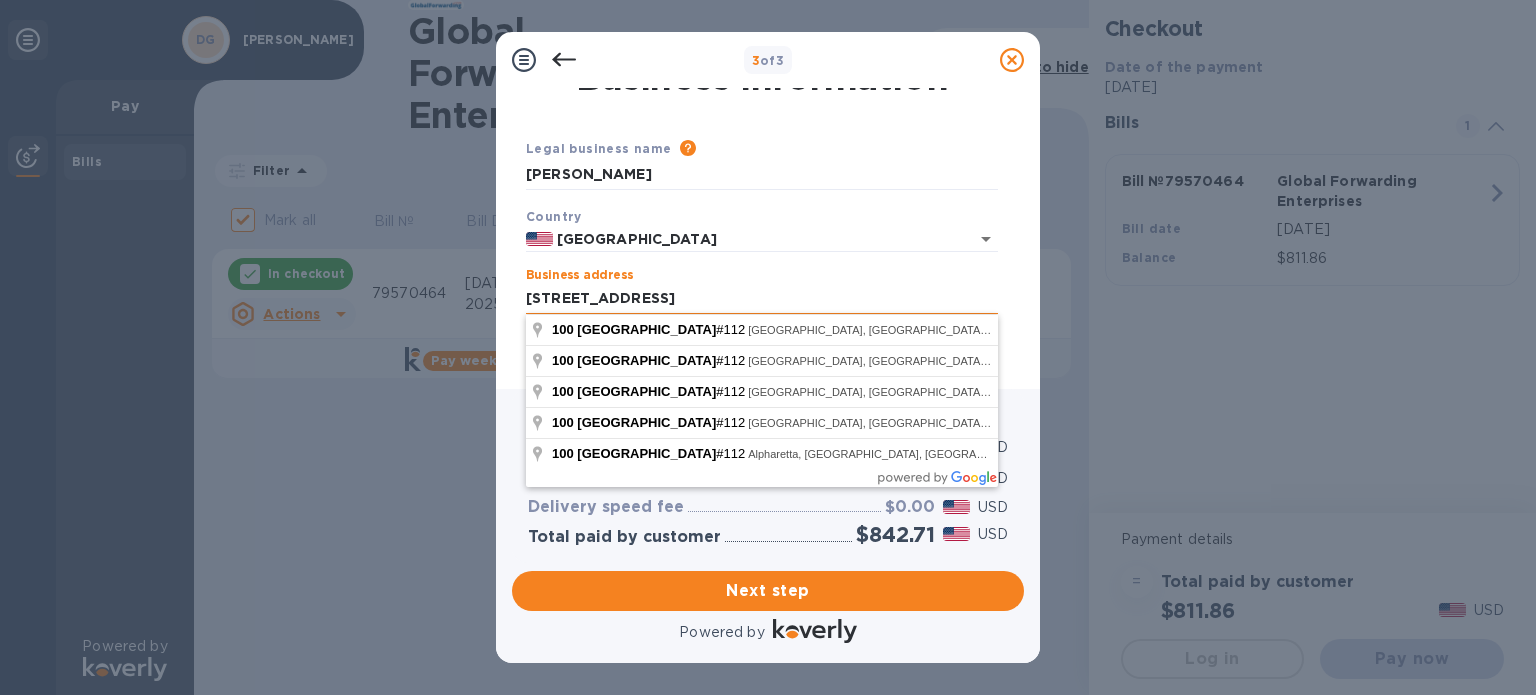 click on "[STREET_ADDRESS]" at bounding box center (762, 299) 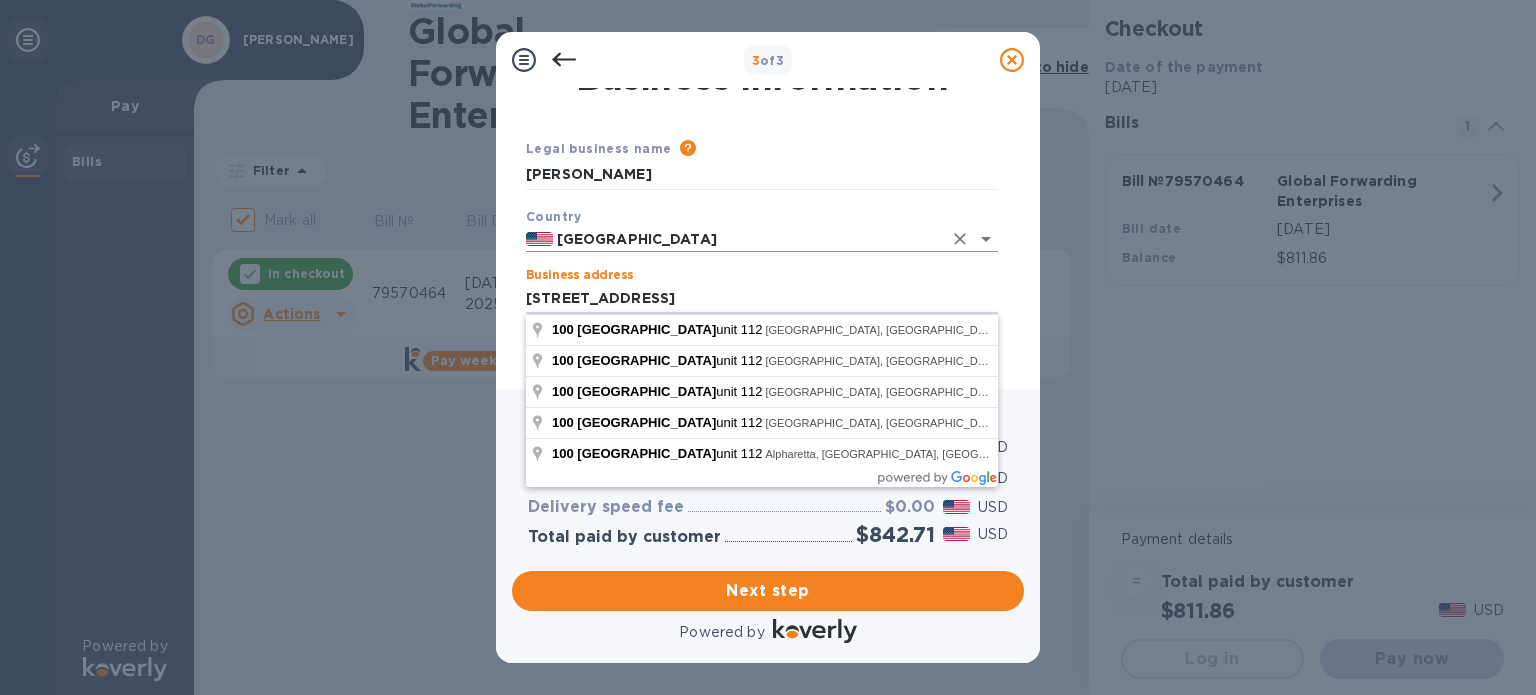 type on "[STREET_ADDRESS]" 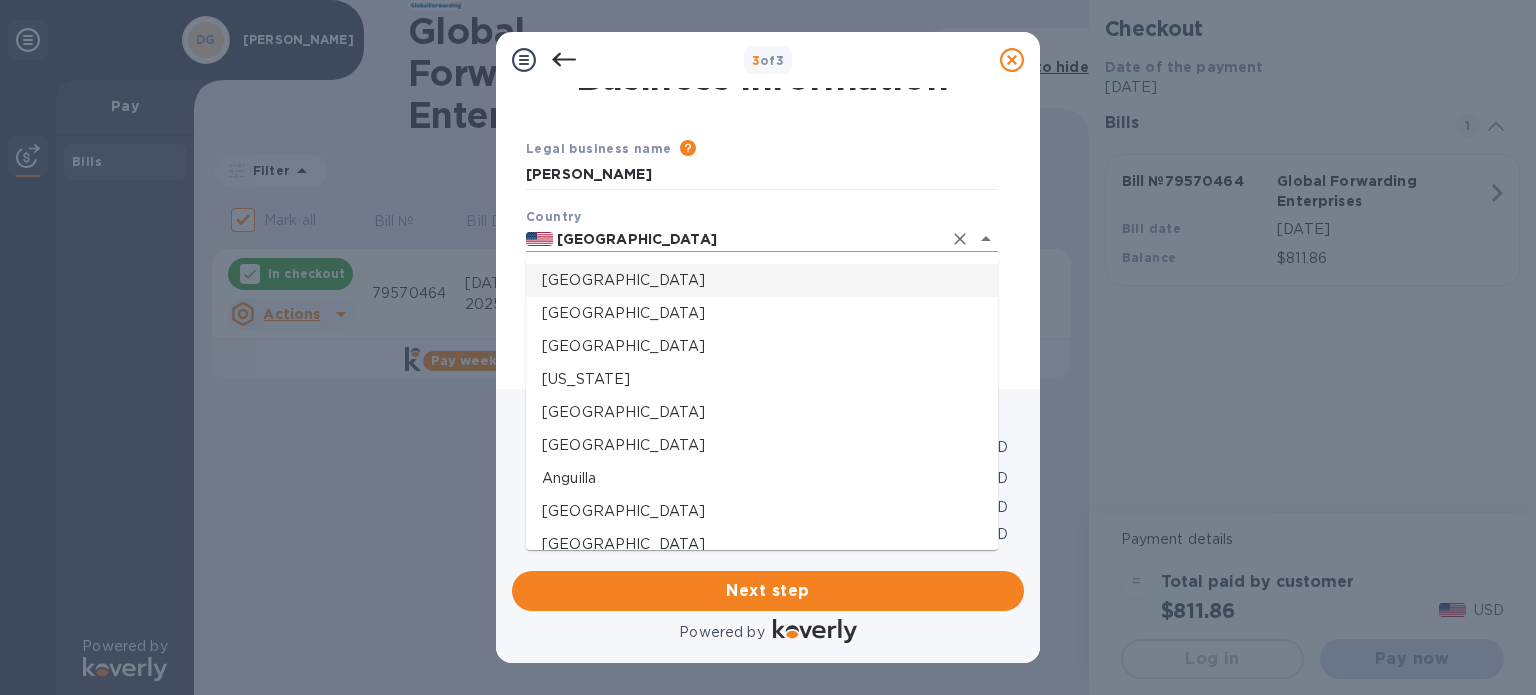click on "[GEOGRAPHIC_DATA]" at bounding box center (747, 239) 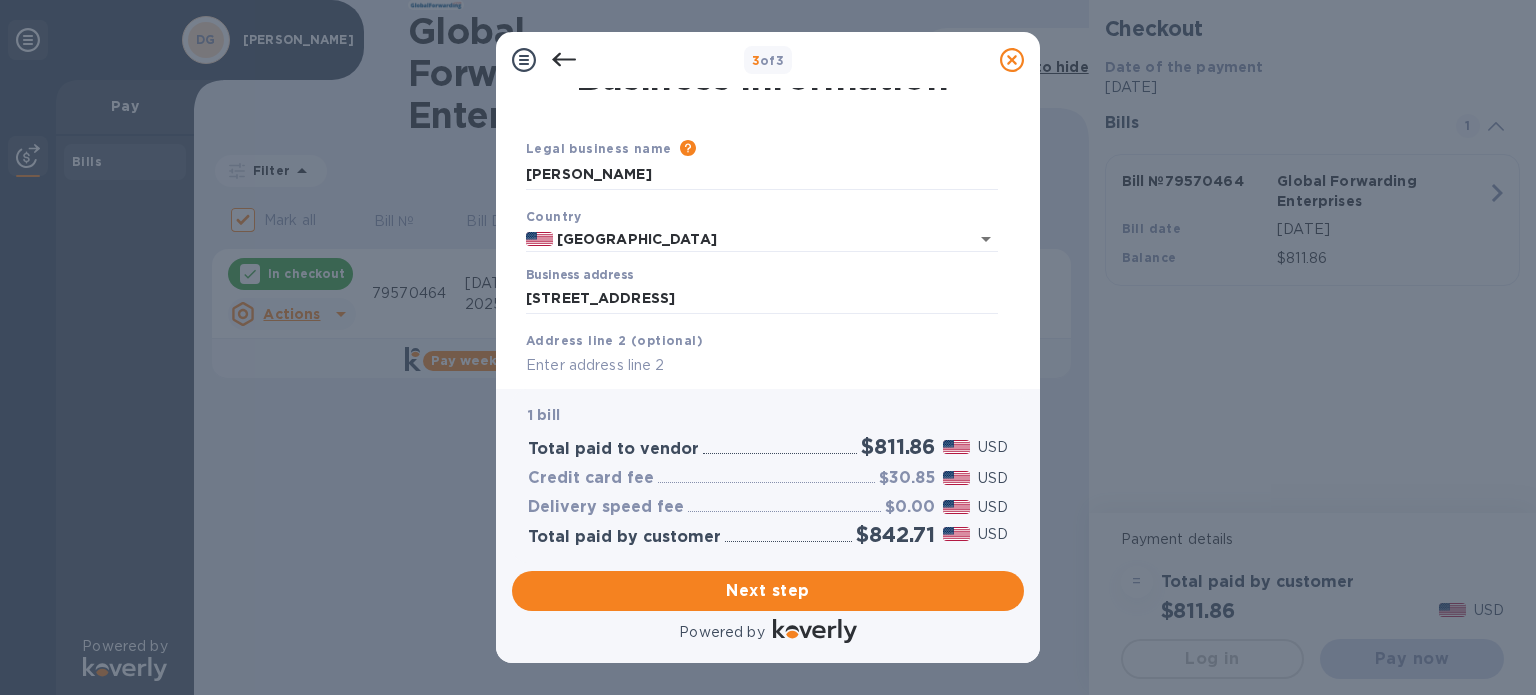 click on "Legal business name Please provide the legal name that appears on your SS-4 form issued by the IRS when the company was formed. Dakota Gunslingers Country [GEOGRAPHIC_DATA] Business address [STREET_ADDRESS][US_STATE] Save" at bounding box center (762, 351) 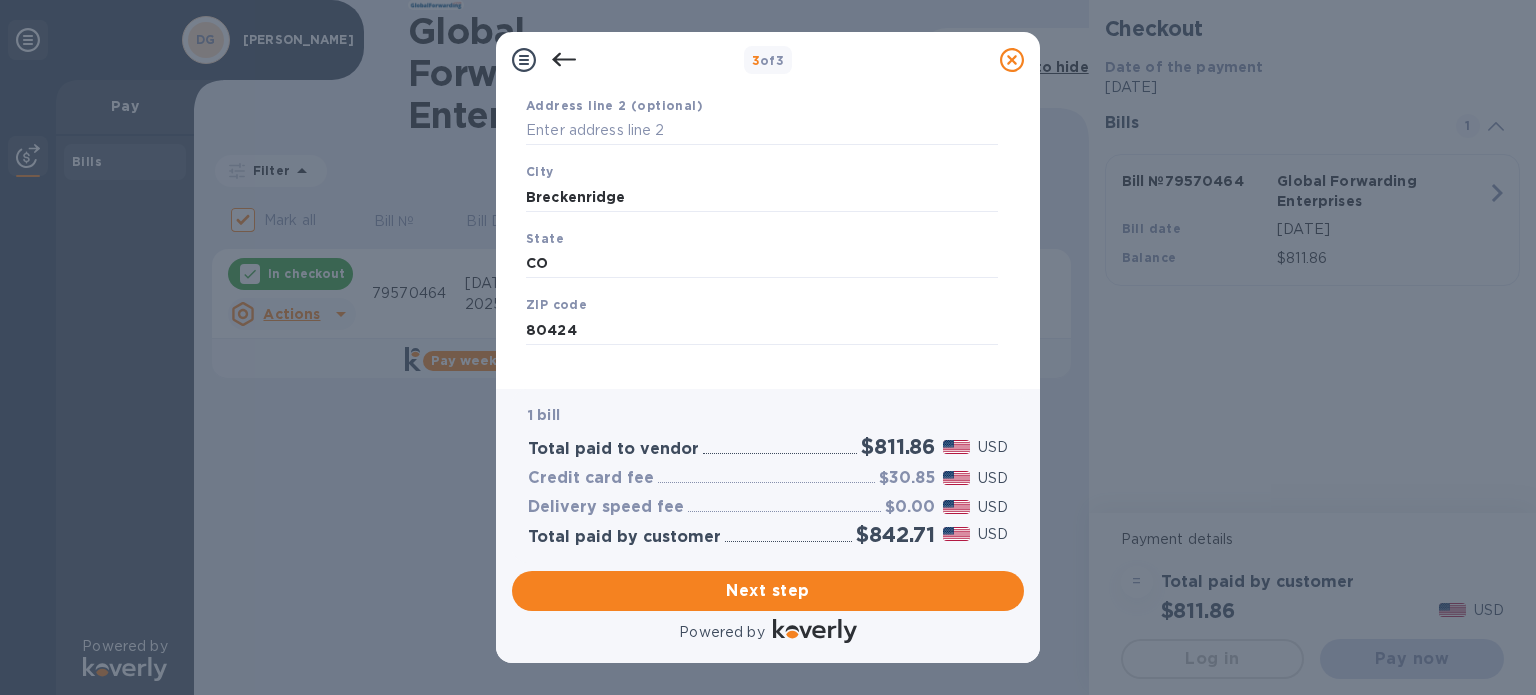 scroll, scrollTop: 285, scrollLeft: 0, axis: vertical 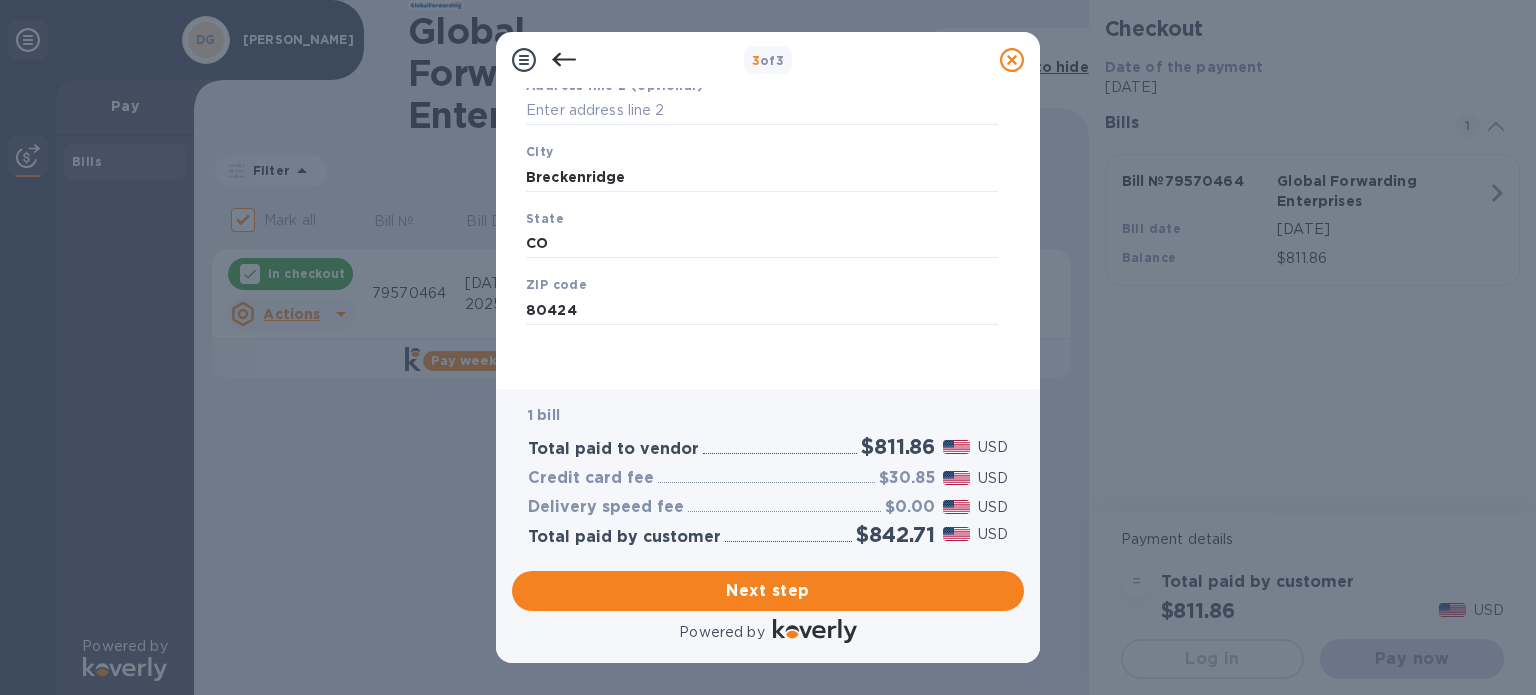 click on "Legal business name Please provide the legal name that appears on your SS-4 form issued by the IRS when the company was formed. Dakota Gunslingers Country [GEOGRAPHIC_DATA] Business address [STREET_ADDRESS][US_STATE] Save" at bounding box center (762, 128) 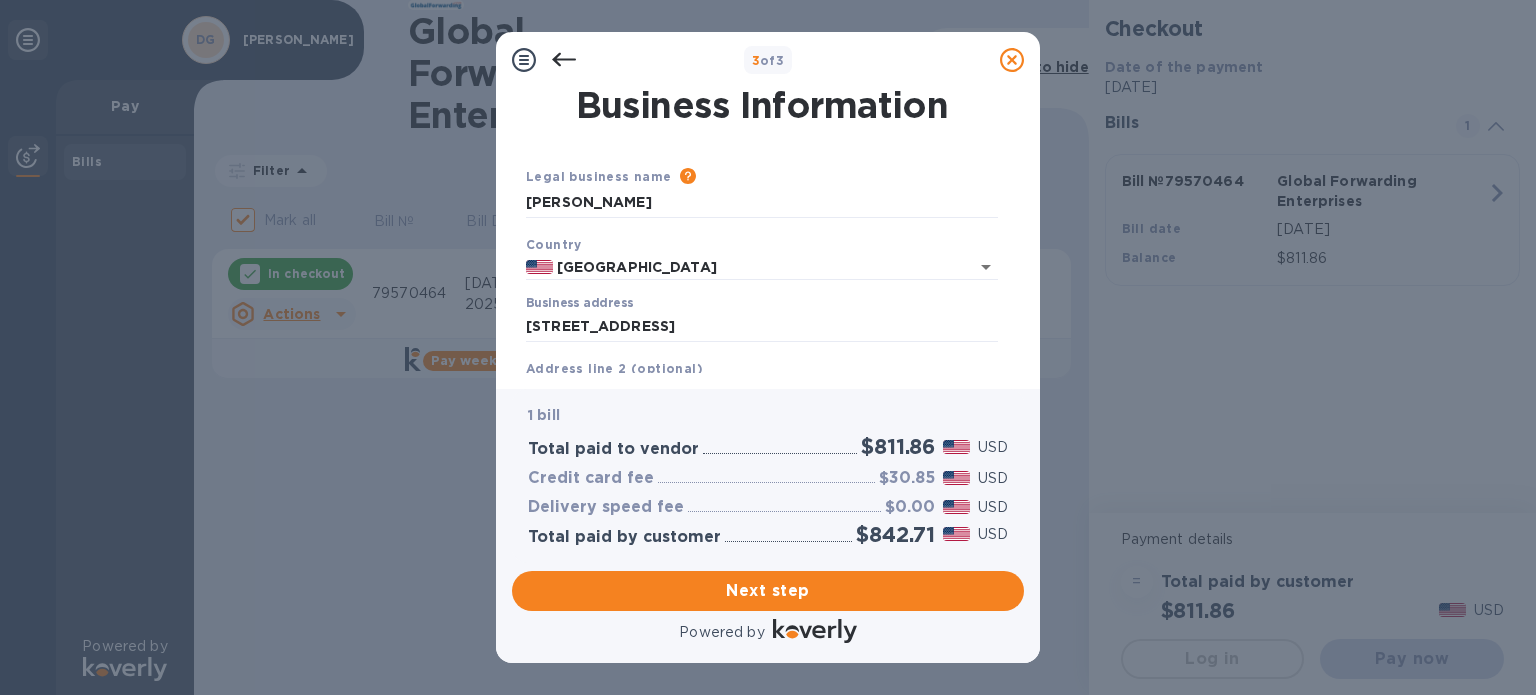 scroll, scrollTop: 285, scrollLeft: 0, axis: vertical 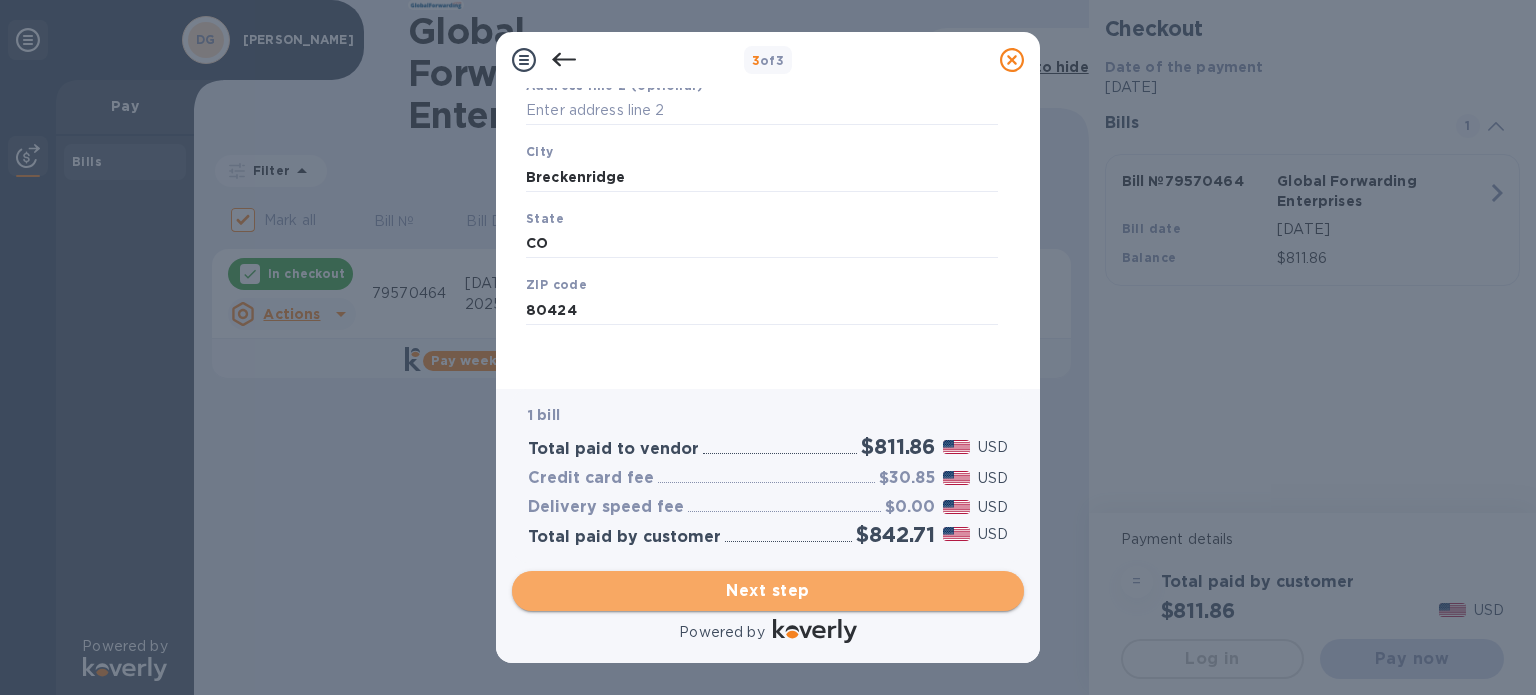 click on "Next step" at bounding box center [768, 591] 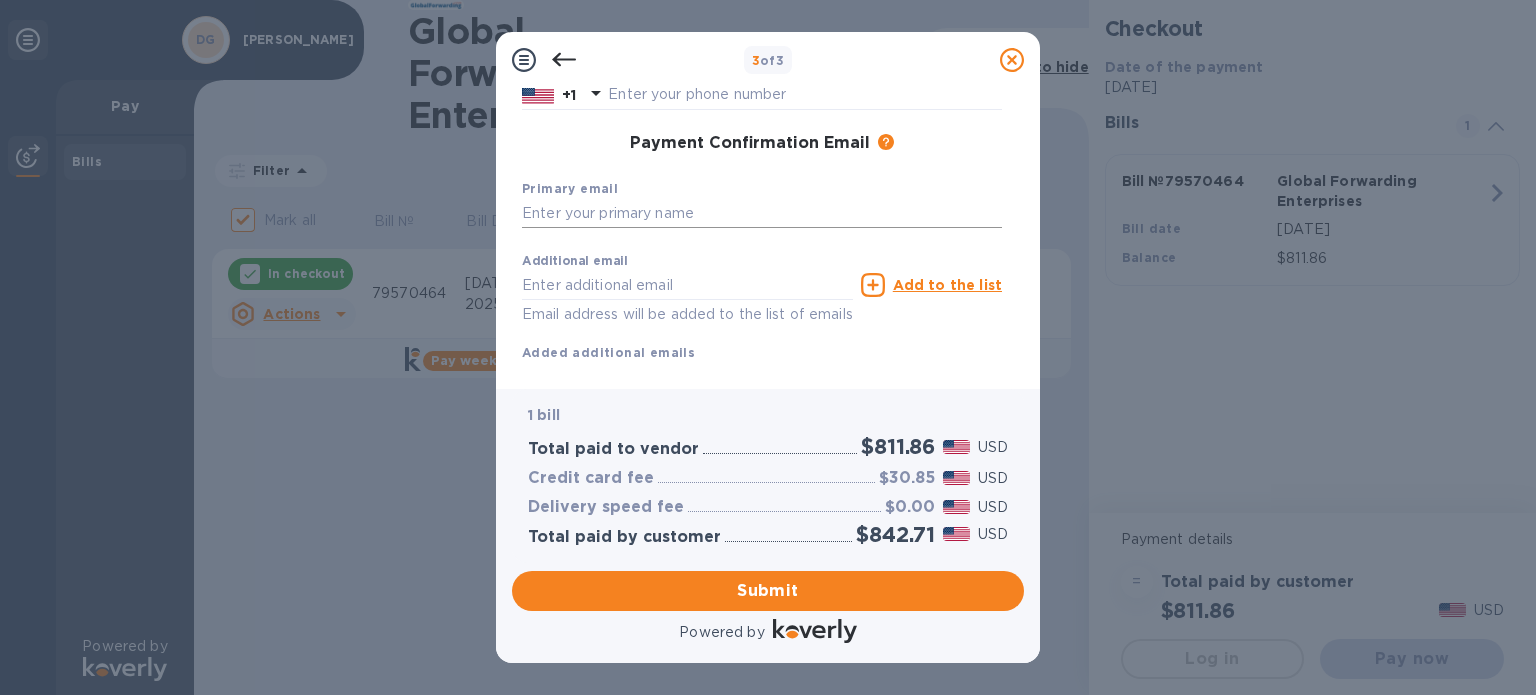 click at bounding box center (762, 214) 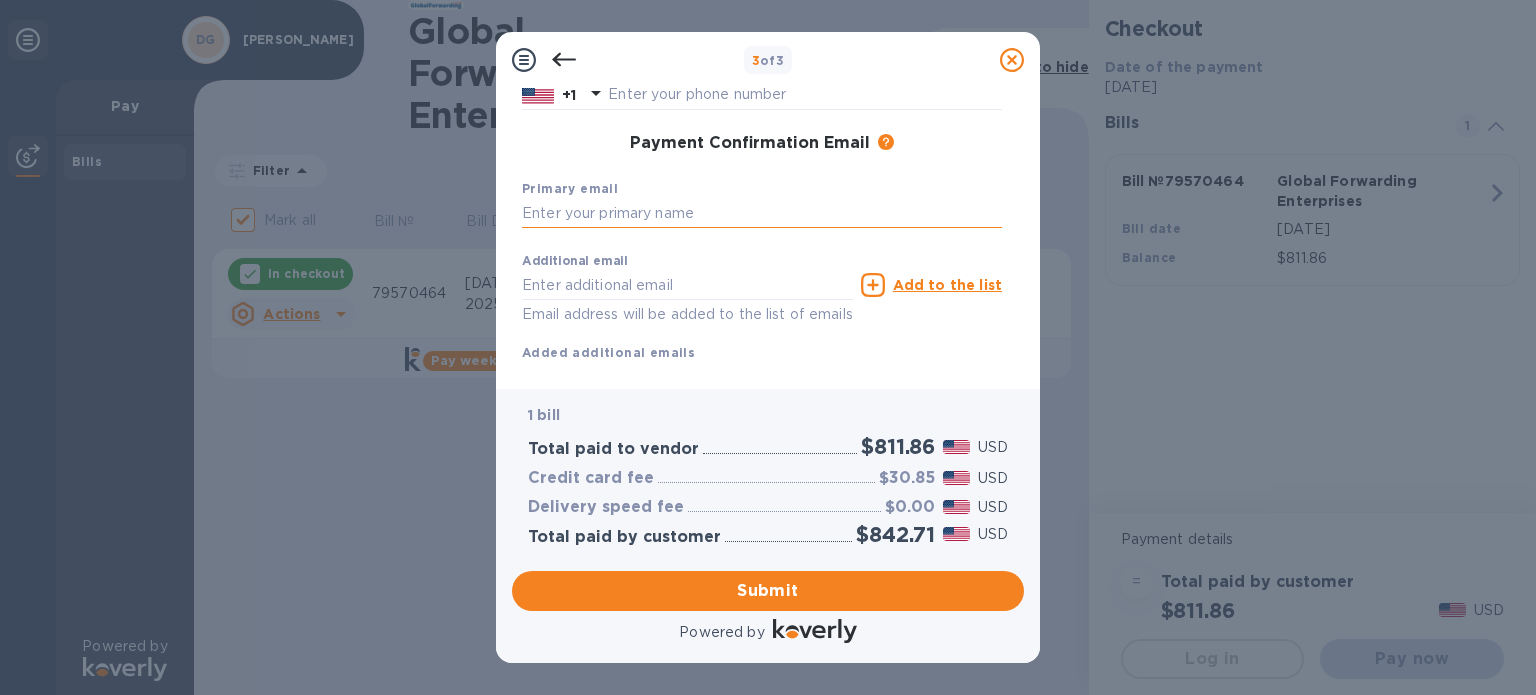 paste on "[EMAIL_ADDRESS][DOMAIN_NAME]" 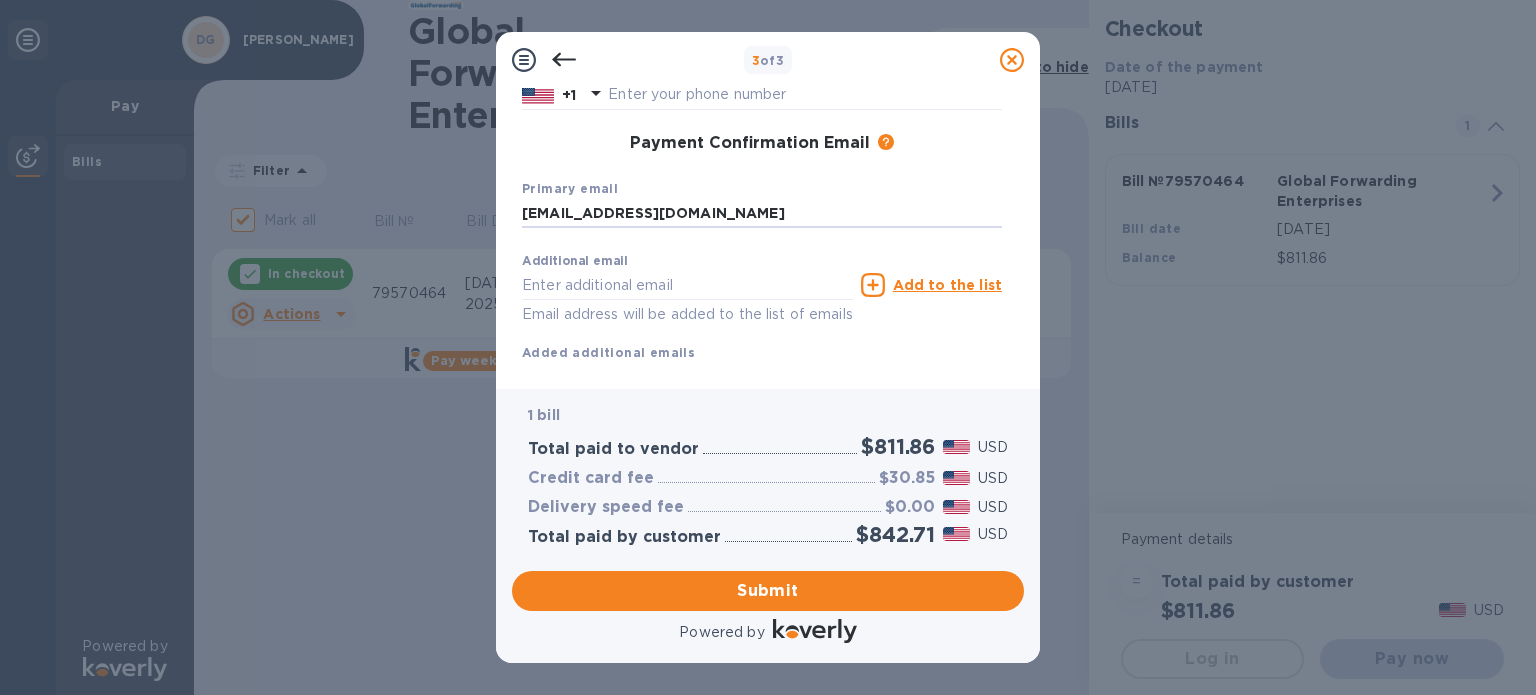type on "[EMAIL_ADDRESS][DOMAIN_NAME]" 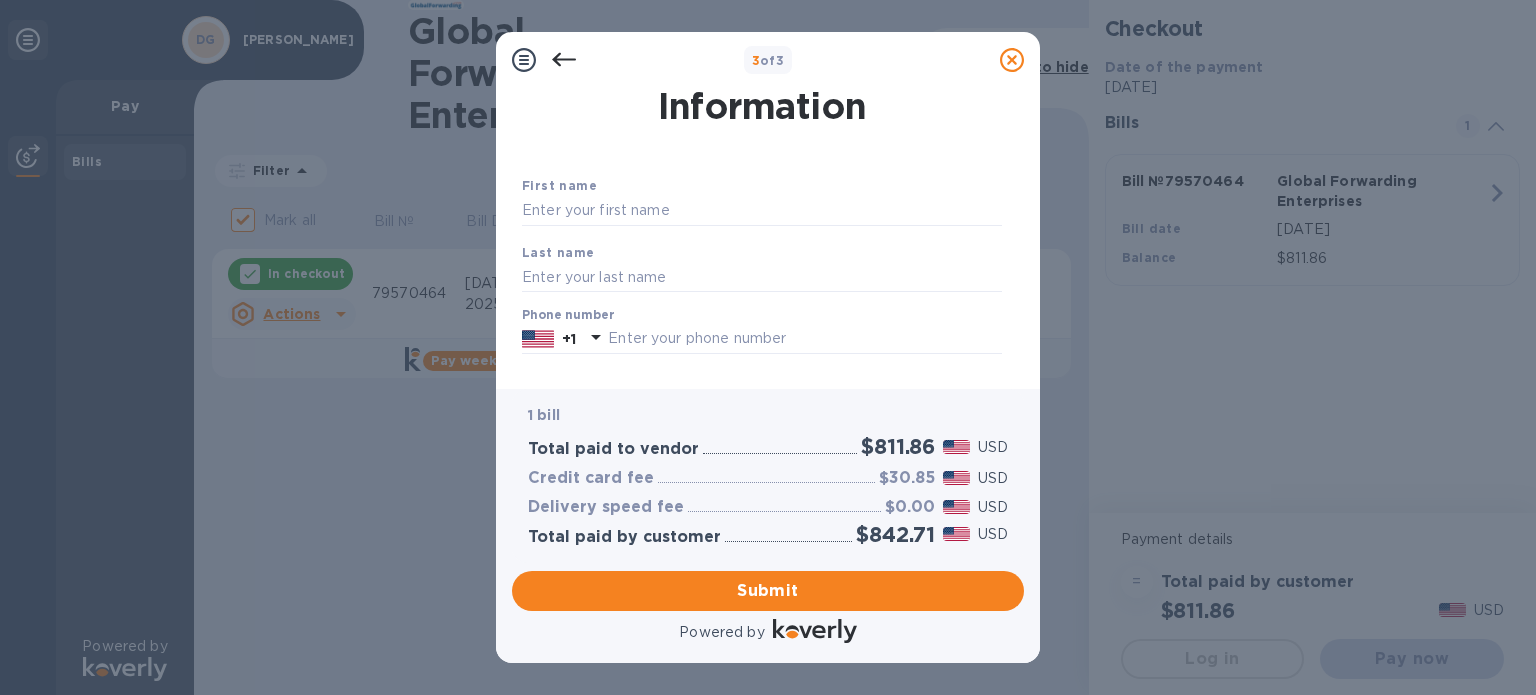 scroll, scrollTop: 55, scrollLeft: 0, axis: vertical 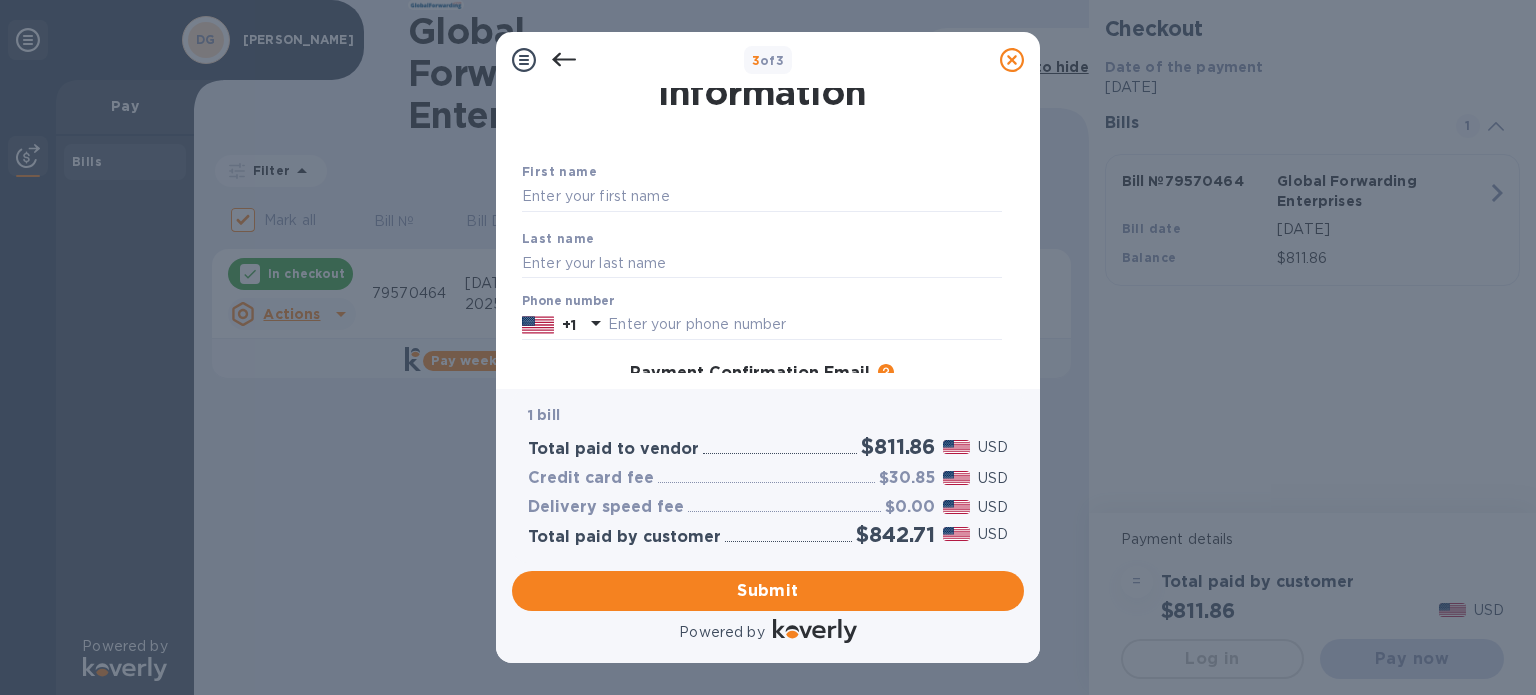 click on "First name" at bounding box center (762, 186) 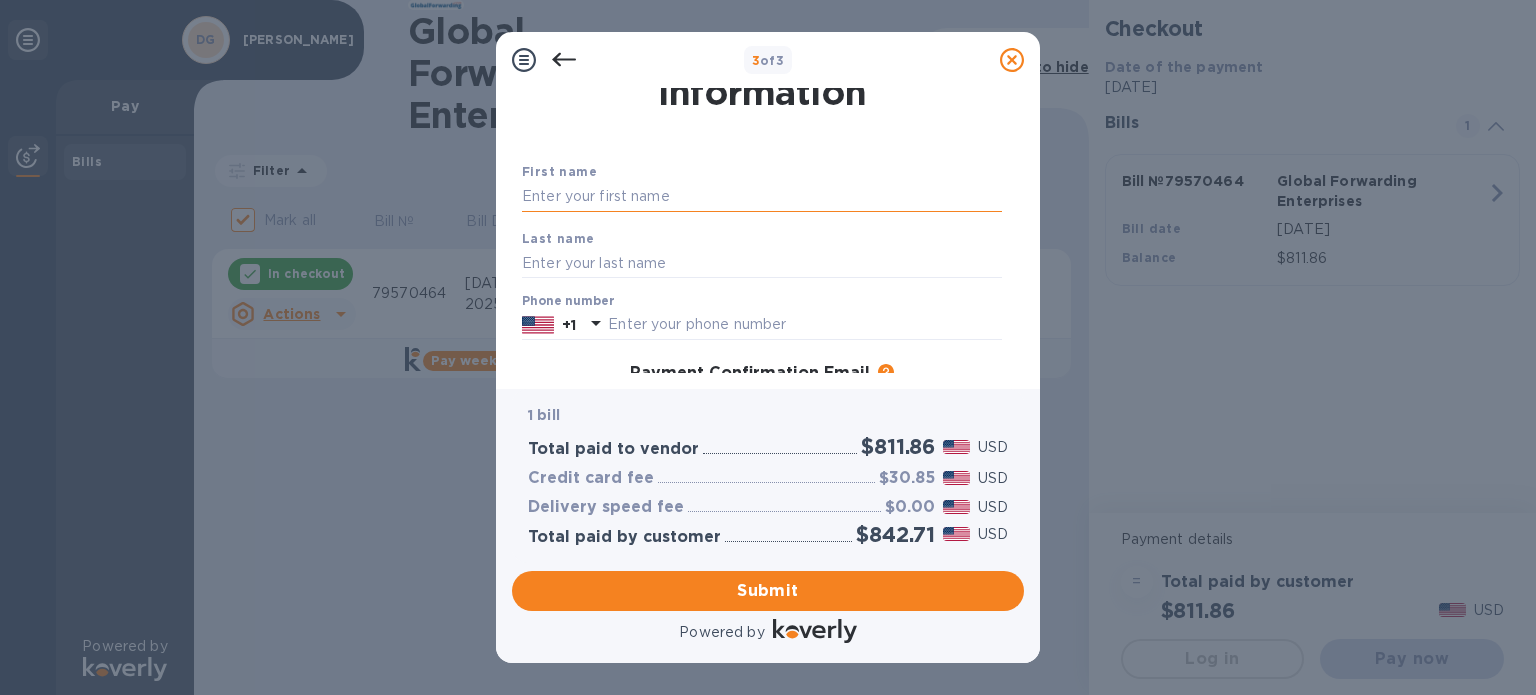 click at bounding box center [762, 197] 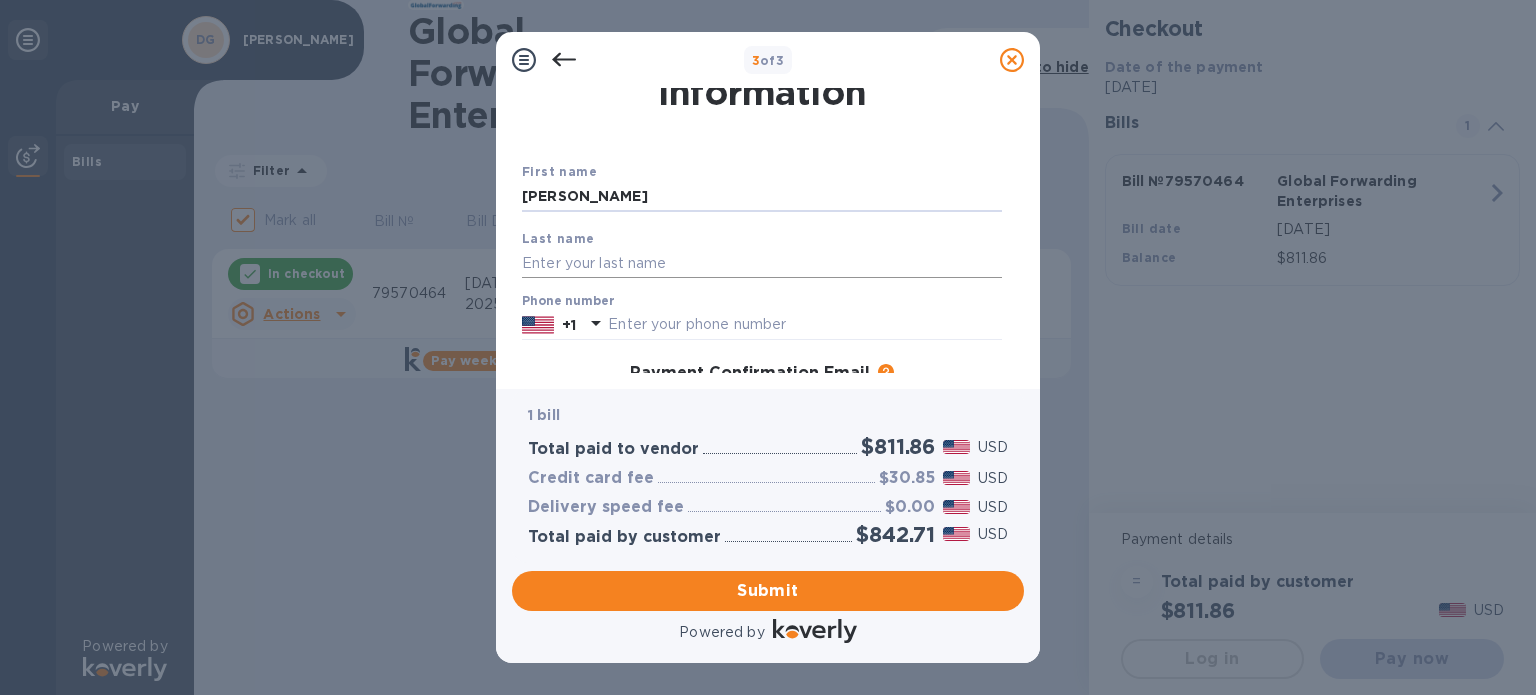 type on "[PERSON_NAME]" 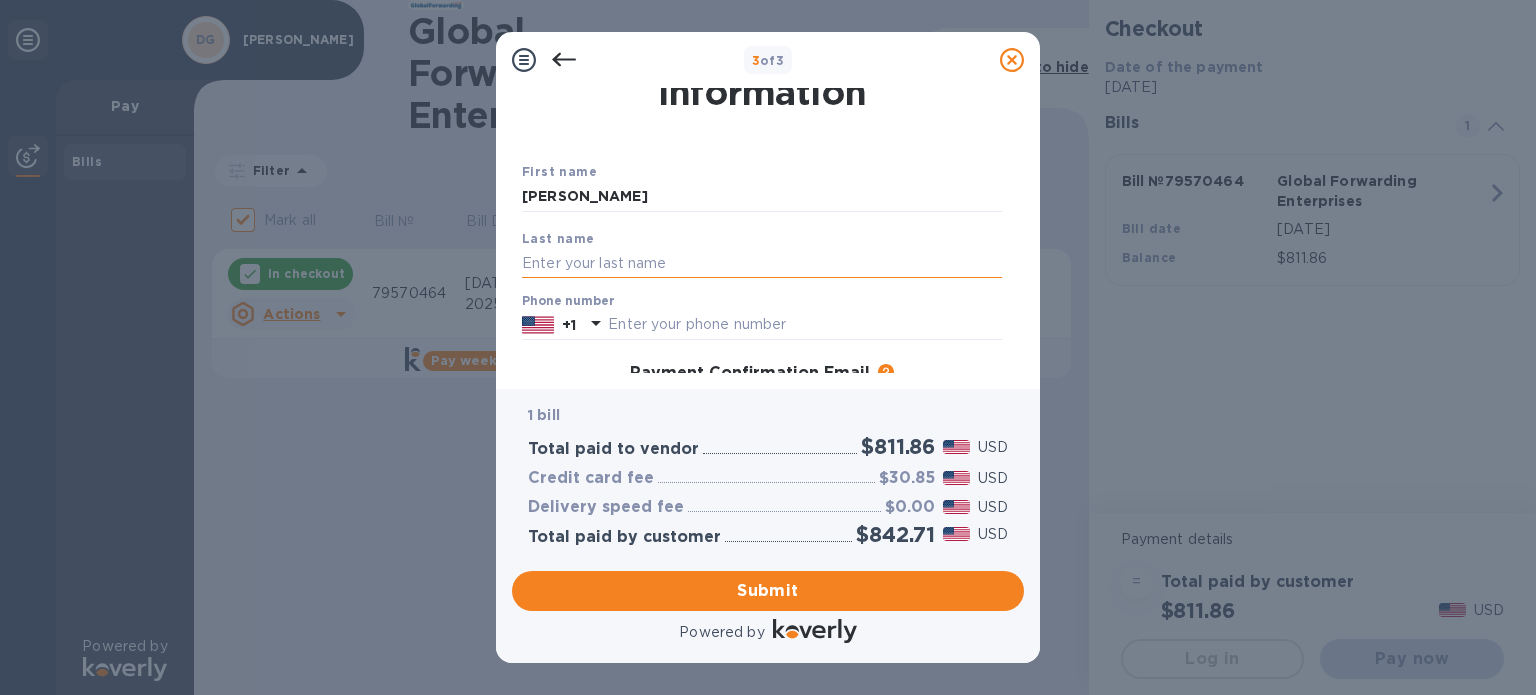 paste on "[PERSON_NAME]" 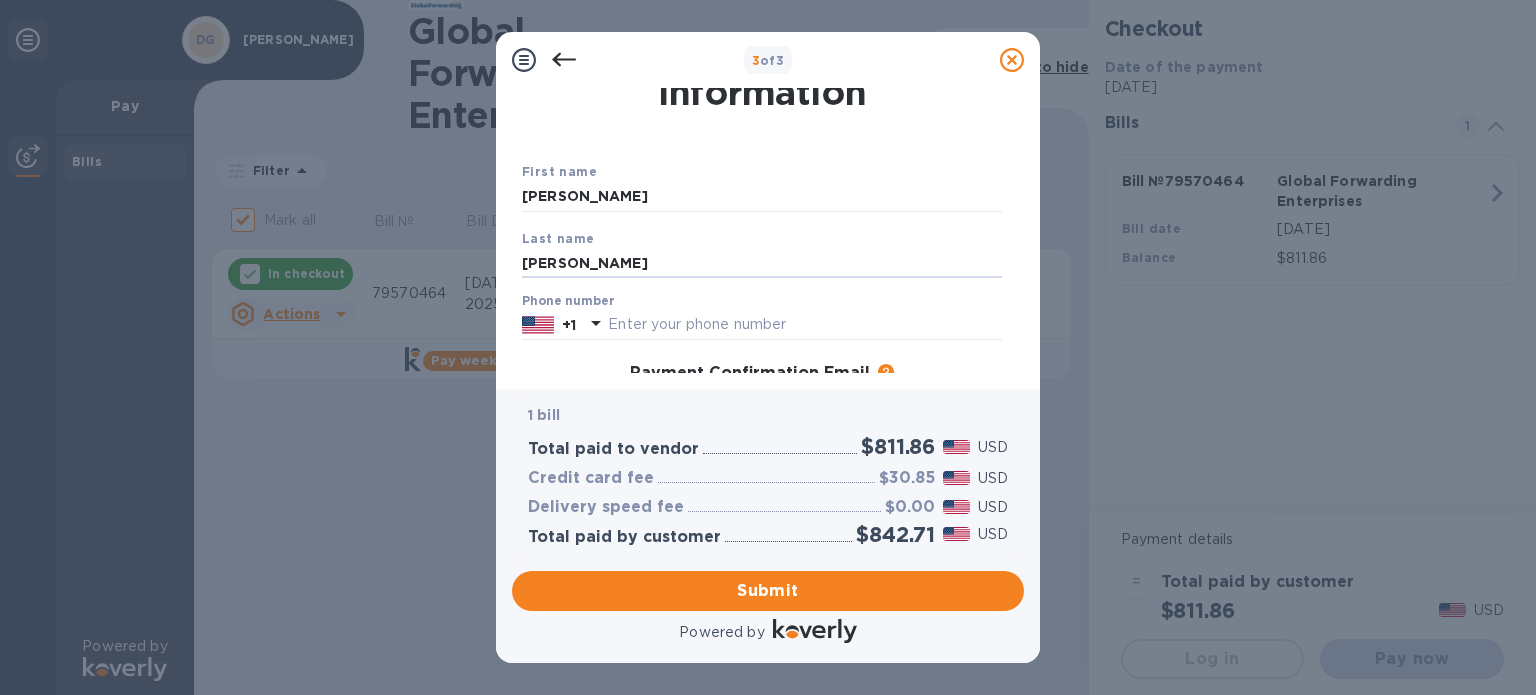 drag, startPoint x: 568, startPoint y: 259, endPoint x: 286, endPoint y: 191, distance: 290.08273 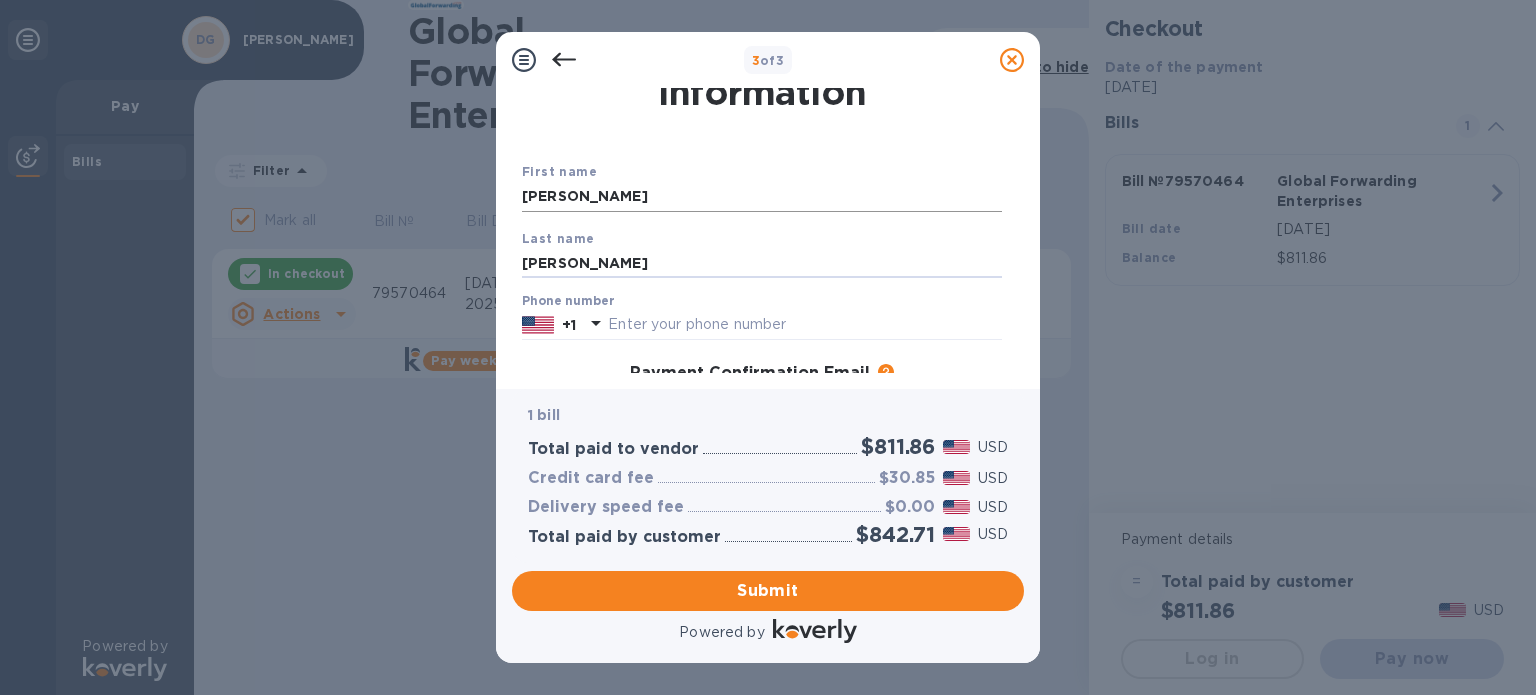 type on "[PERSON_NAME]" 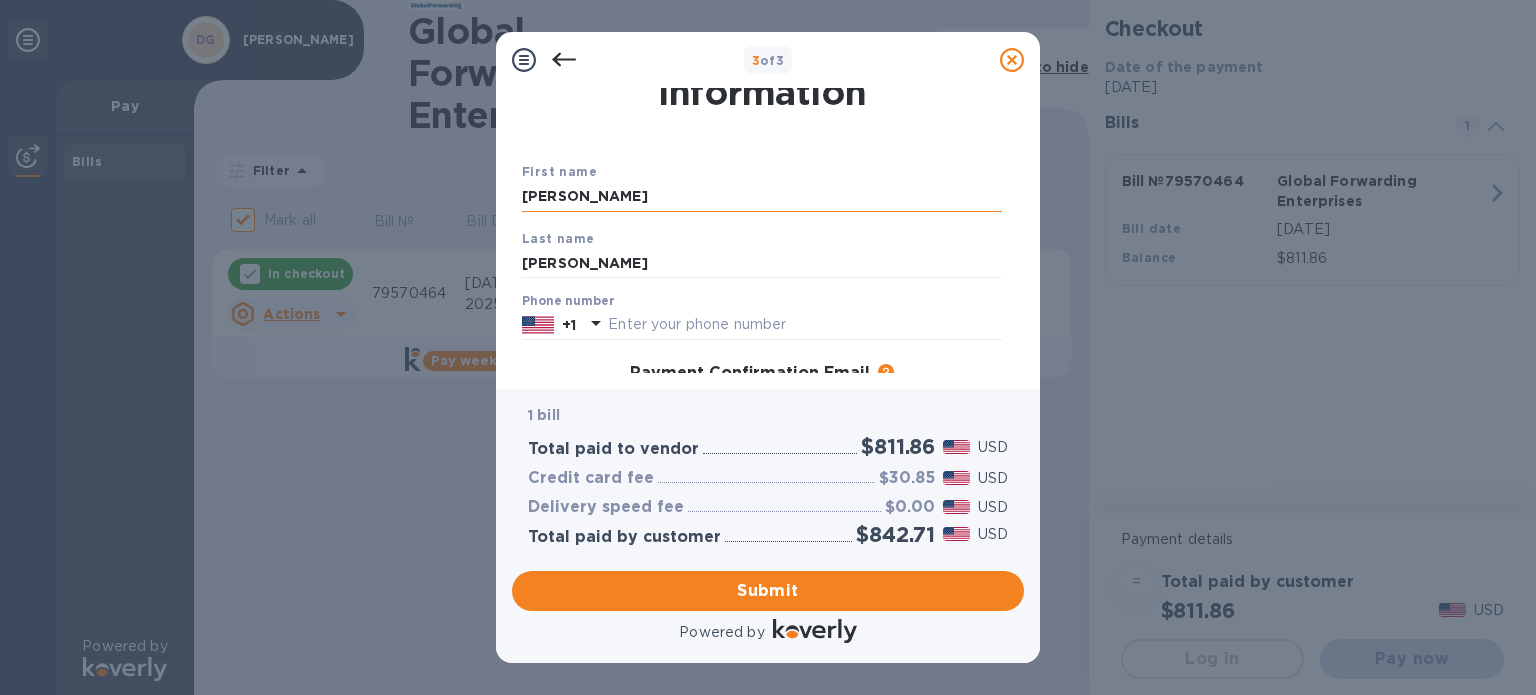 drag, startPoint x: 624, startPoint y: 199, endPoint x: 561, endPoint y: 199, distance: 63 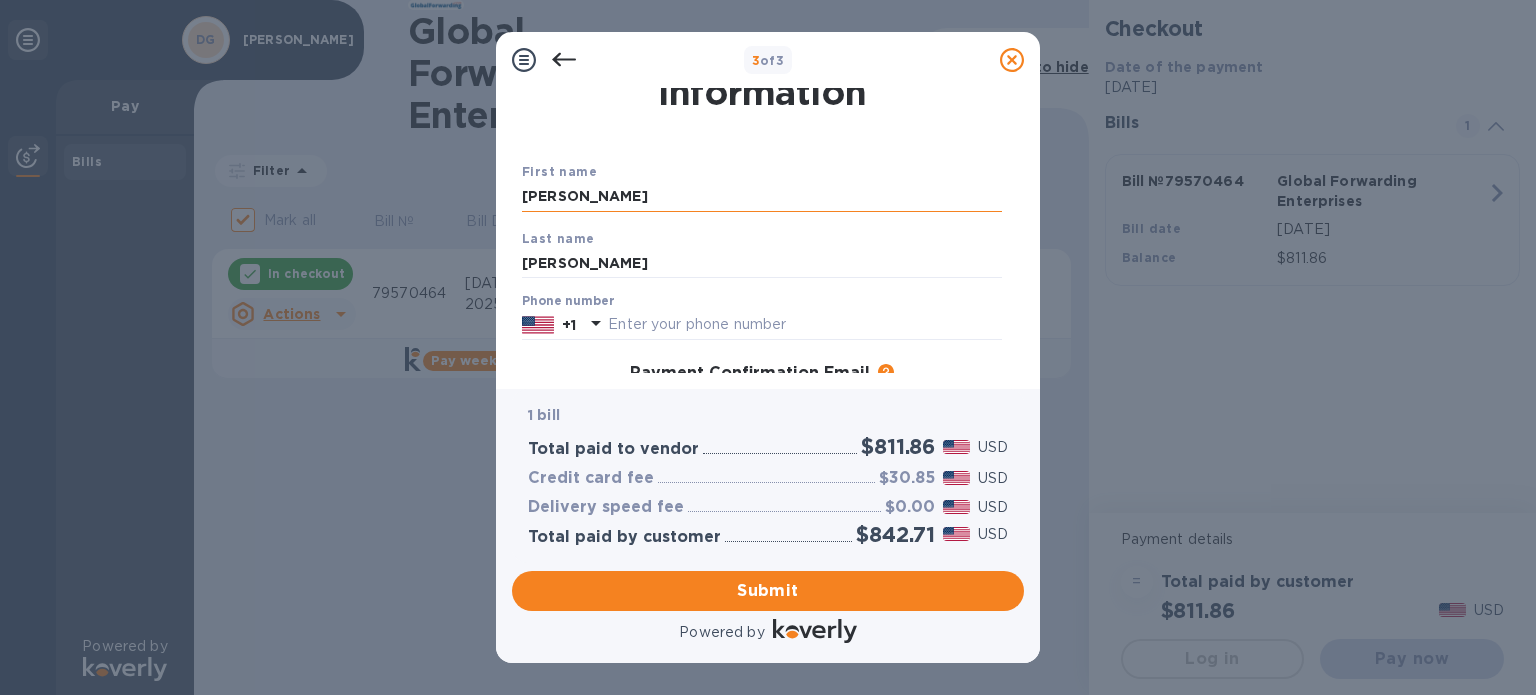 click on "[PERSON_NAME]" at bounding box center [762, 197] 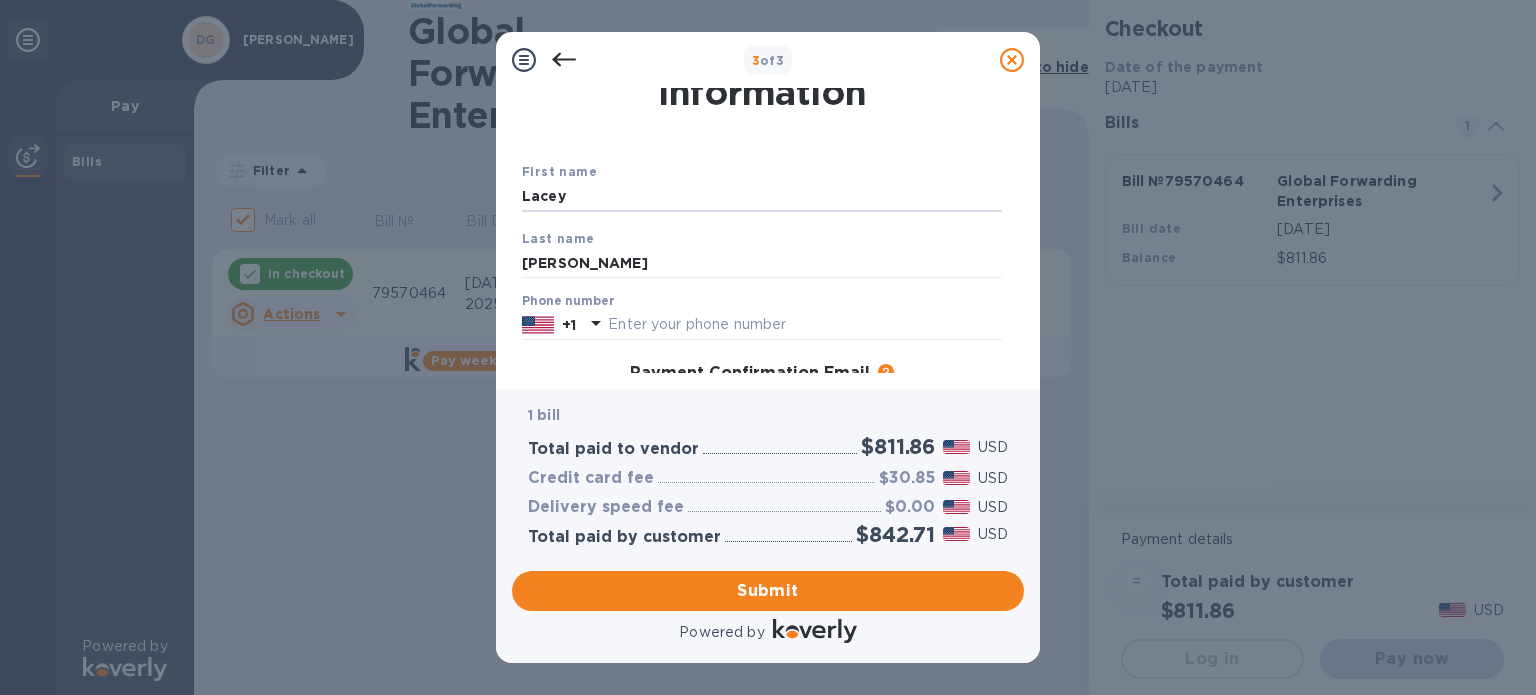 type on "Lacey" 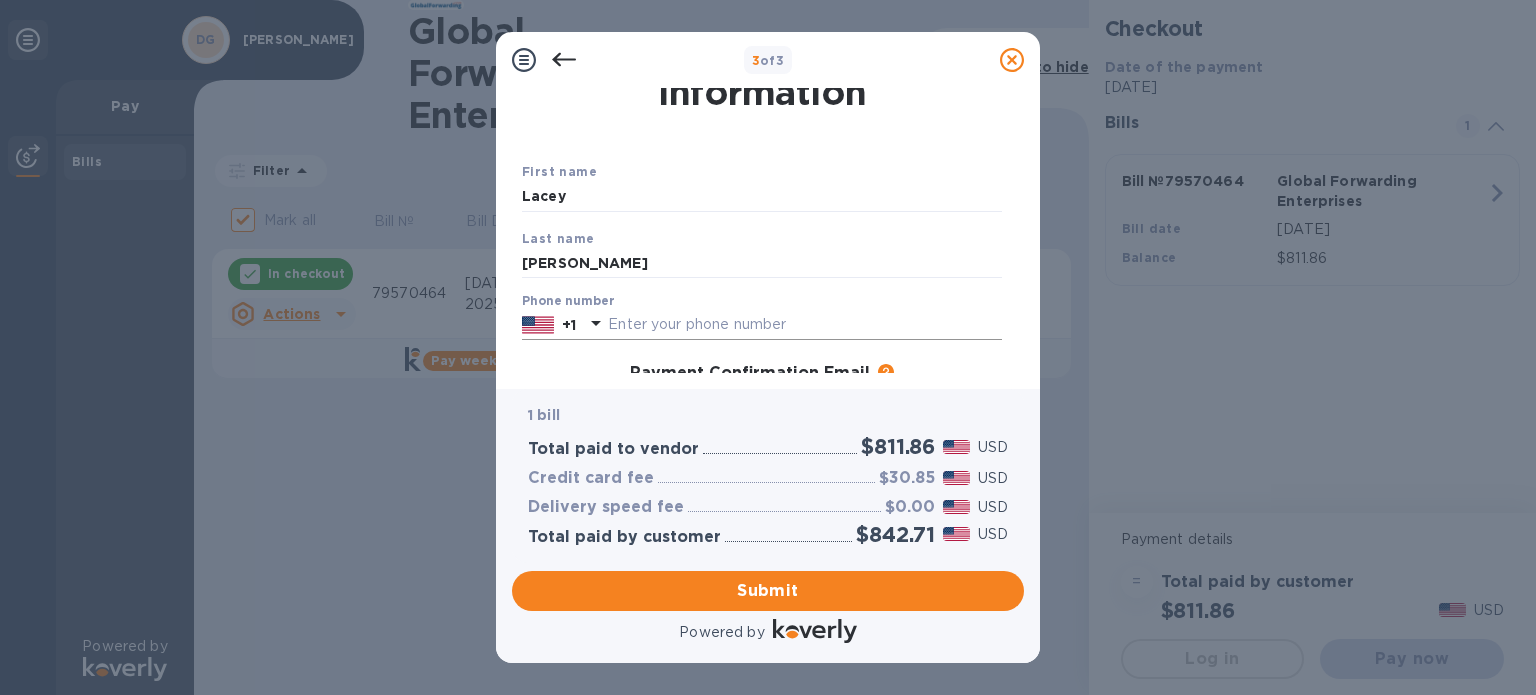 click at bounding box center [805, 325] 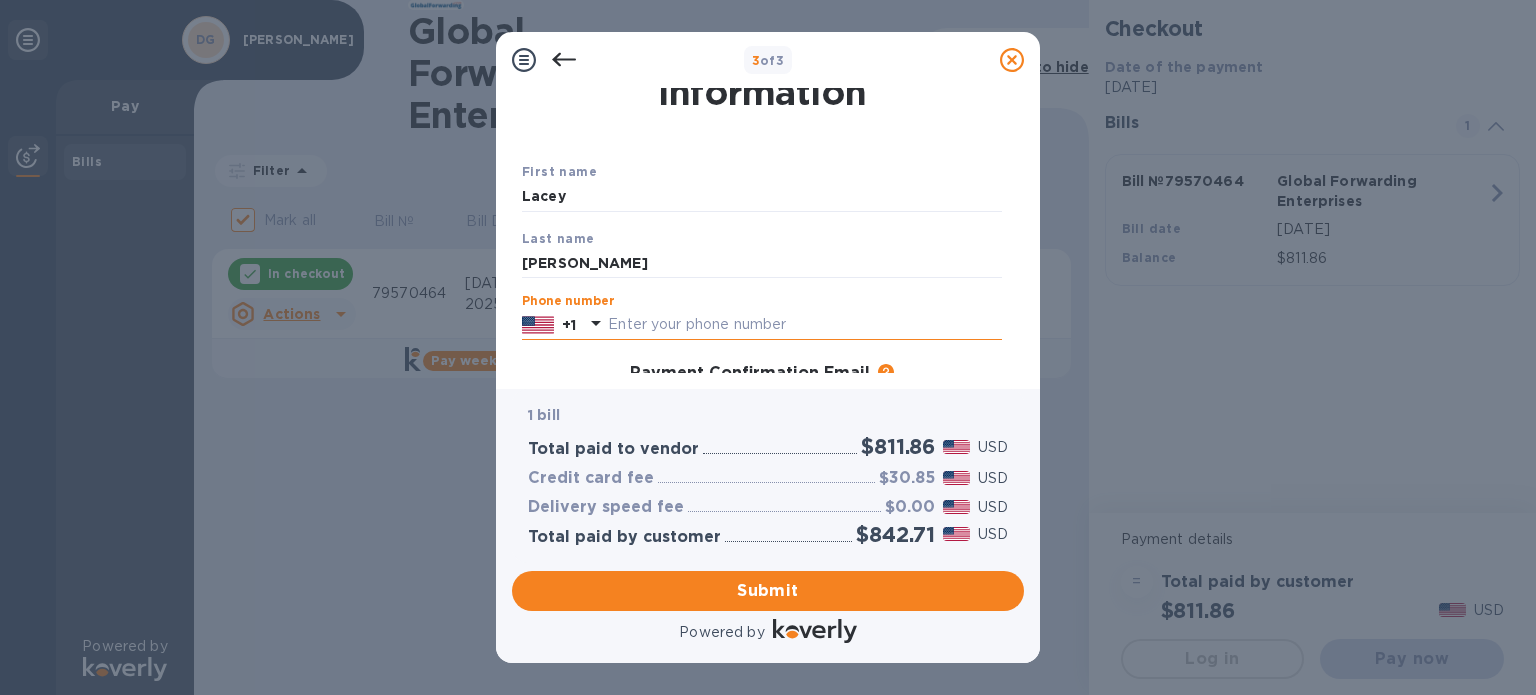 paste on "3204919694" 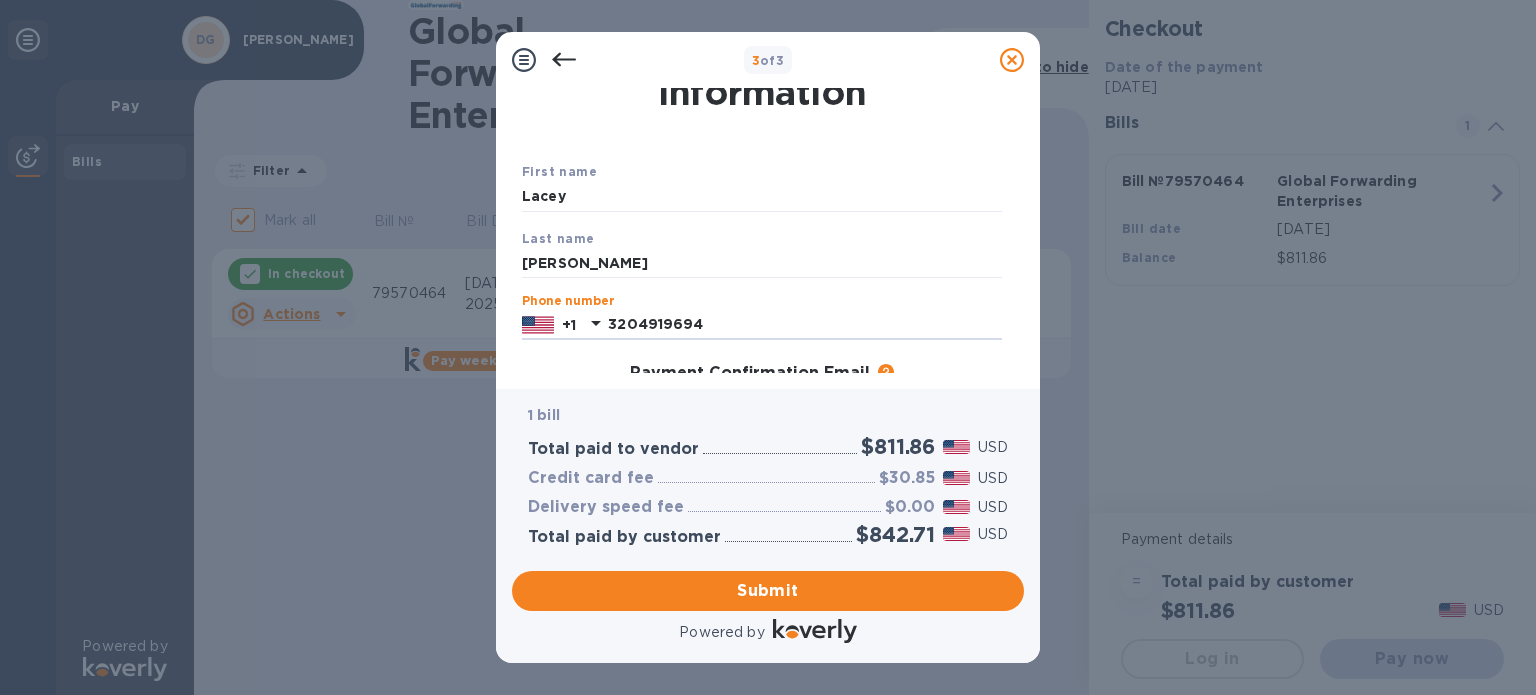 type on "3204919694" 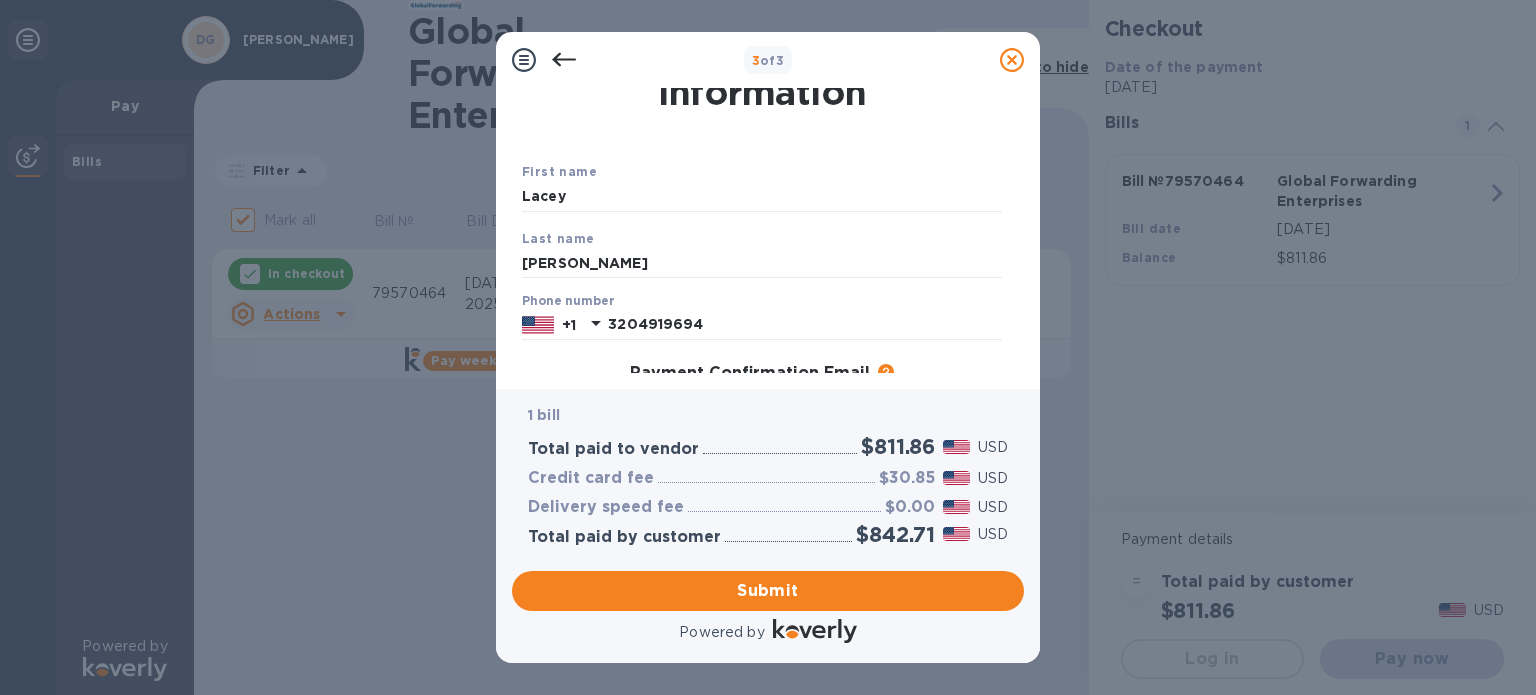 click on "Payment Confirmation Email The added email addresses will be used to send the payment confirmation." at bounding box center (762, 374) 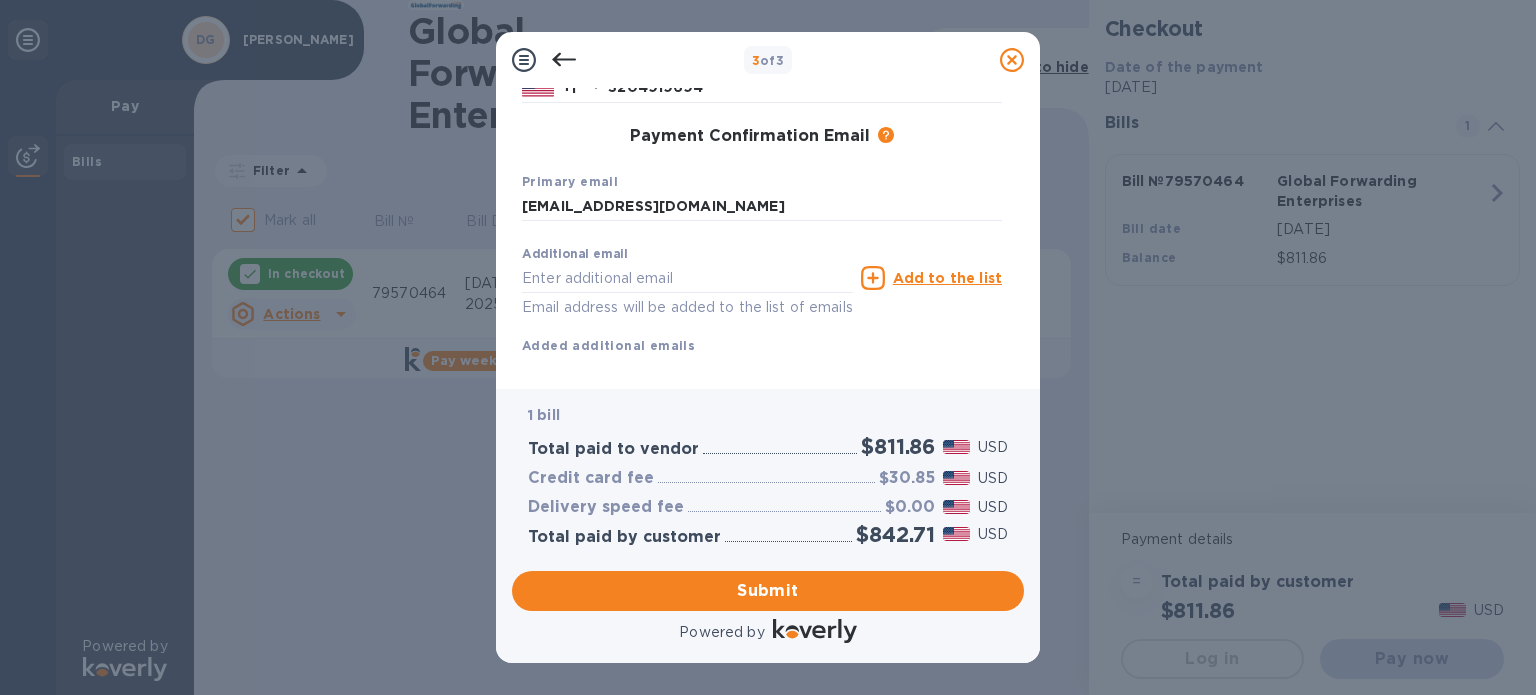 scroll, scrollTop: 332, scrollLeft: 0, axis: vertical 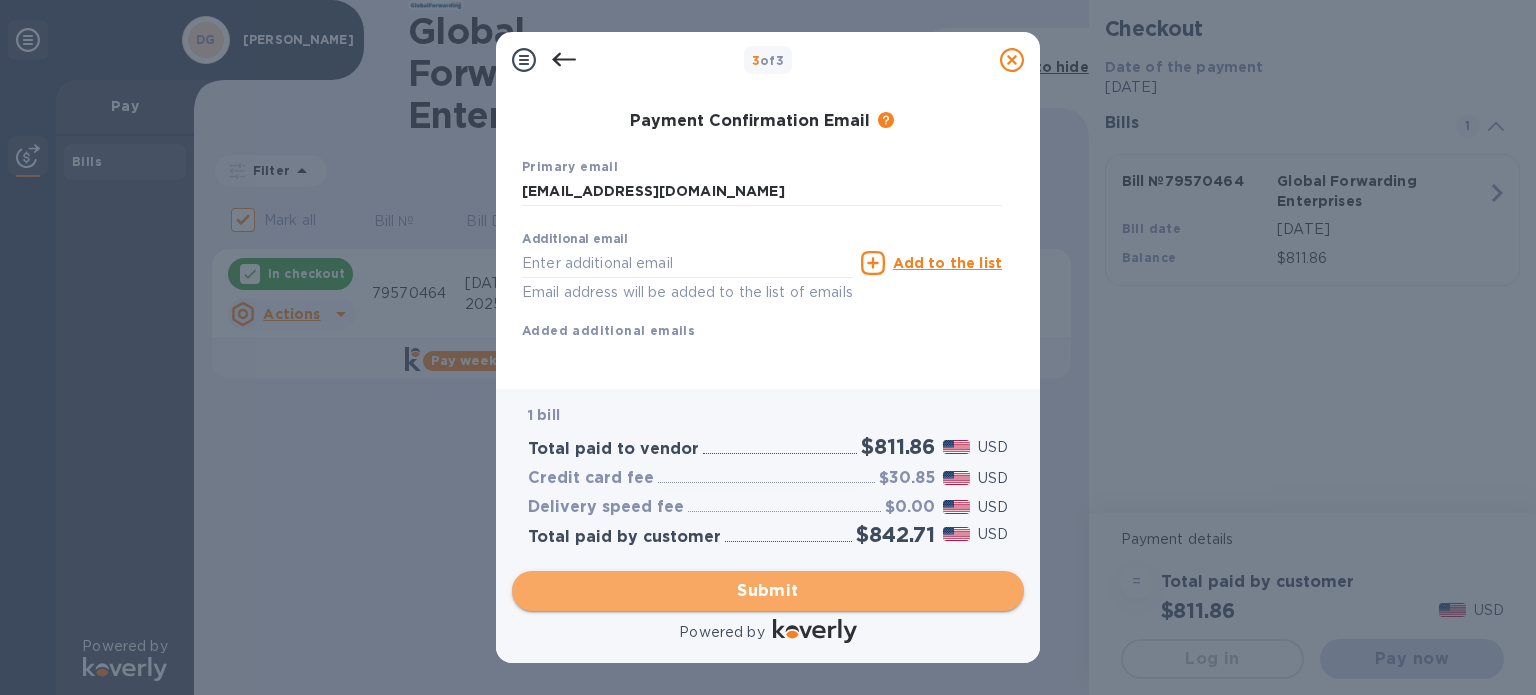 click on "Submit" at bounding box center (768, 591) 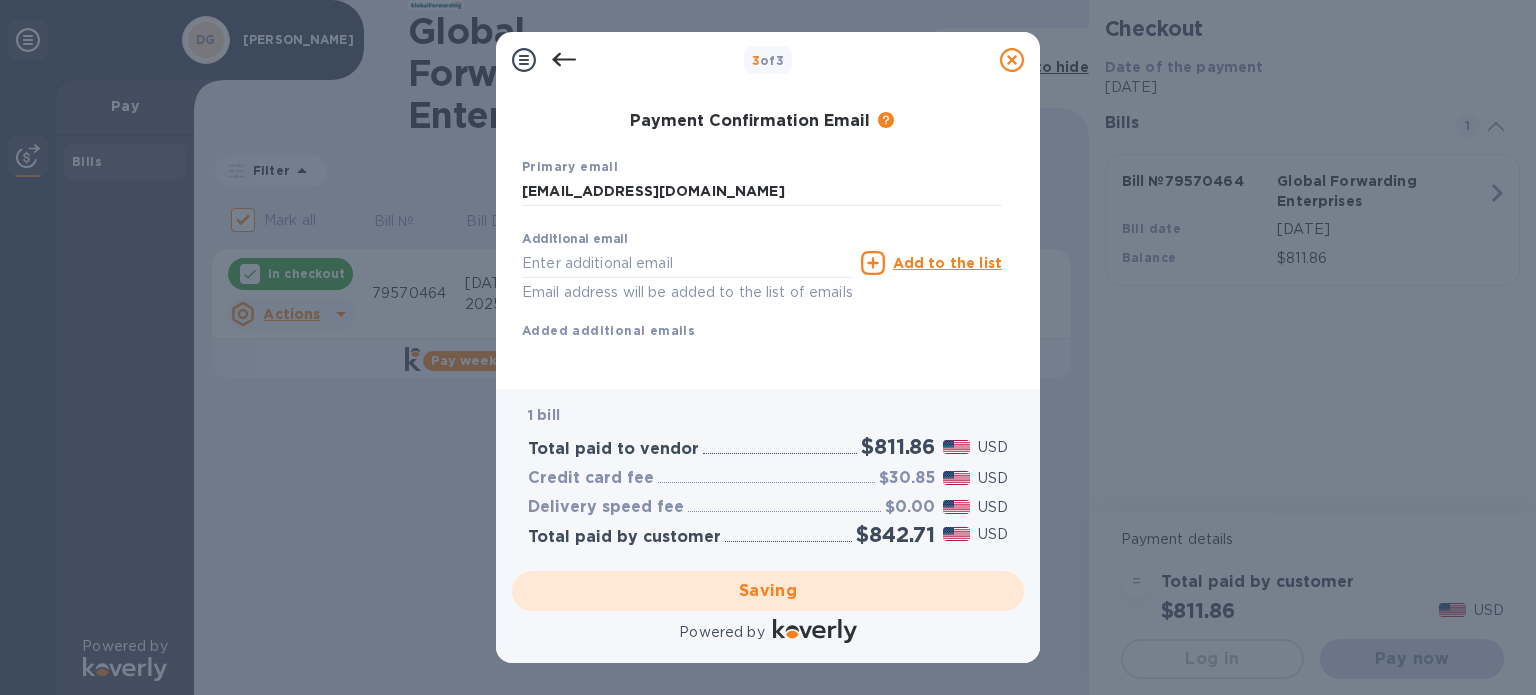 checkbox on "false" 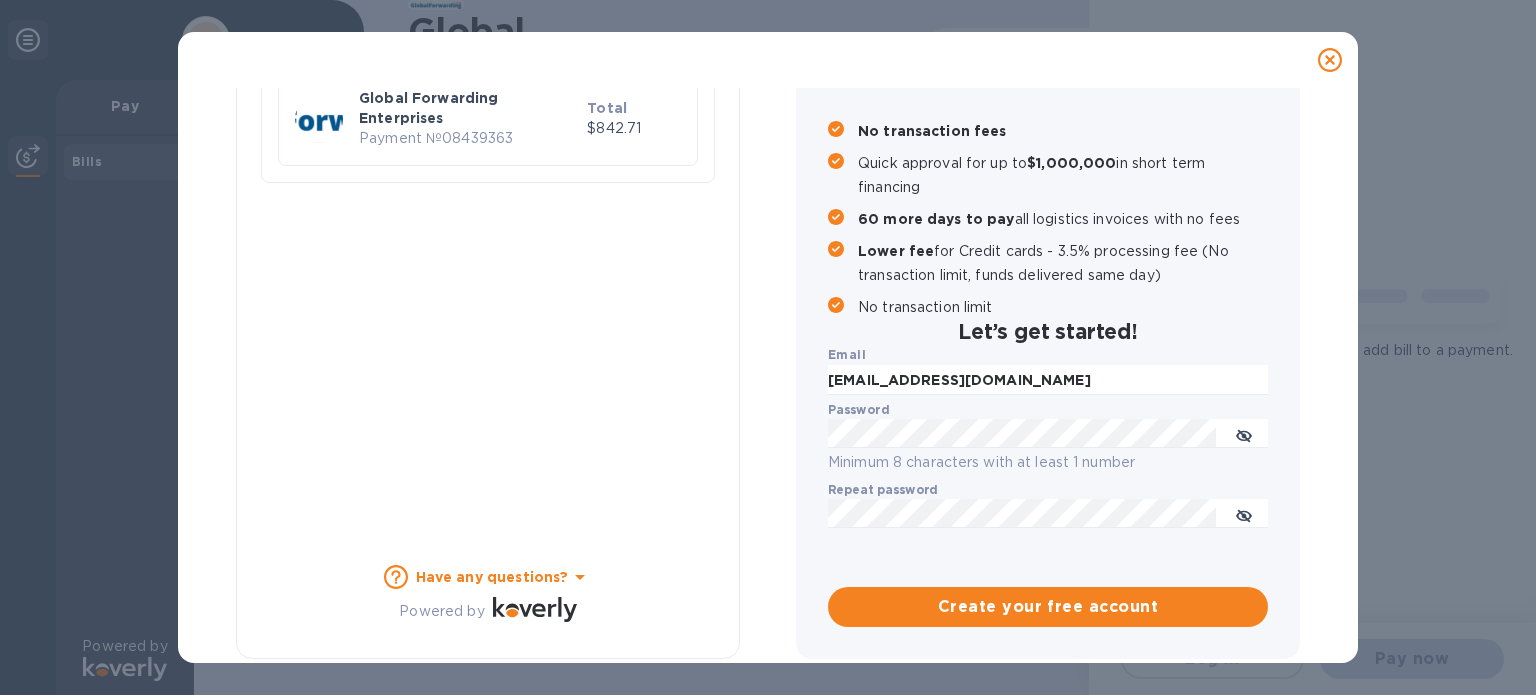 scroll, scrollTop: 224, scrollLeft: 0, axis: vertical 